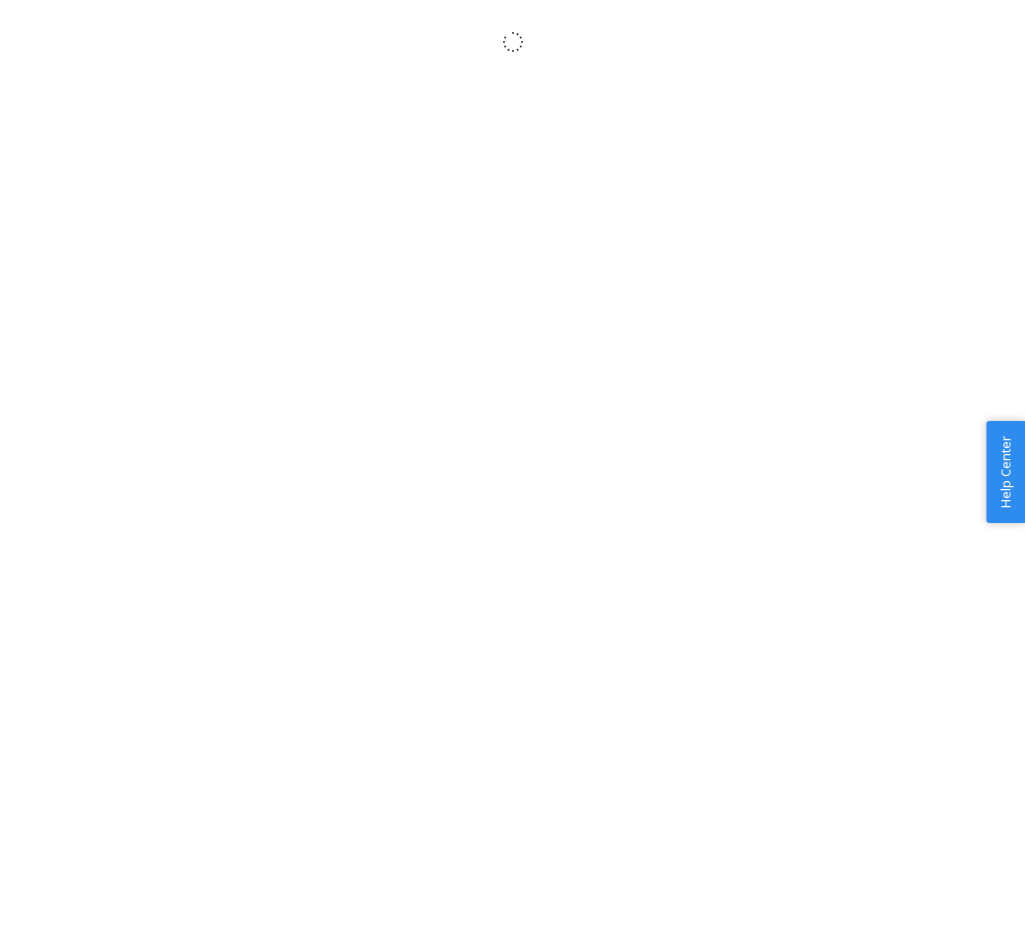 scroll, scrollTop: 0, scrollLeft: 0, axis: both 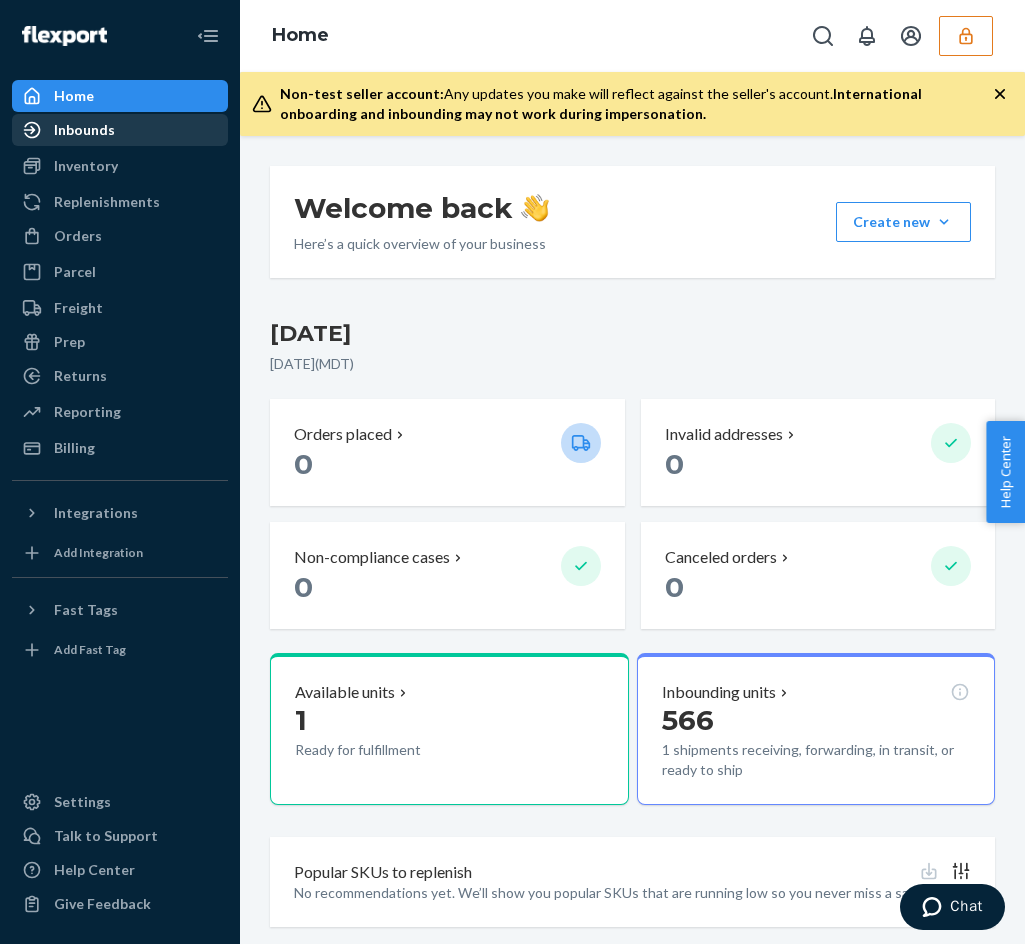 click on "Inbounds" at bounding box center (120, 130) 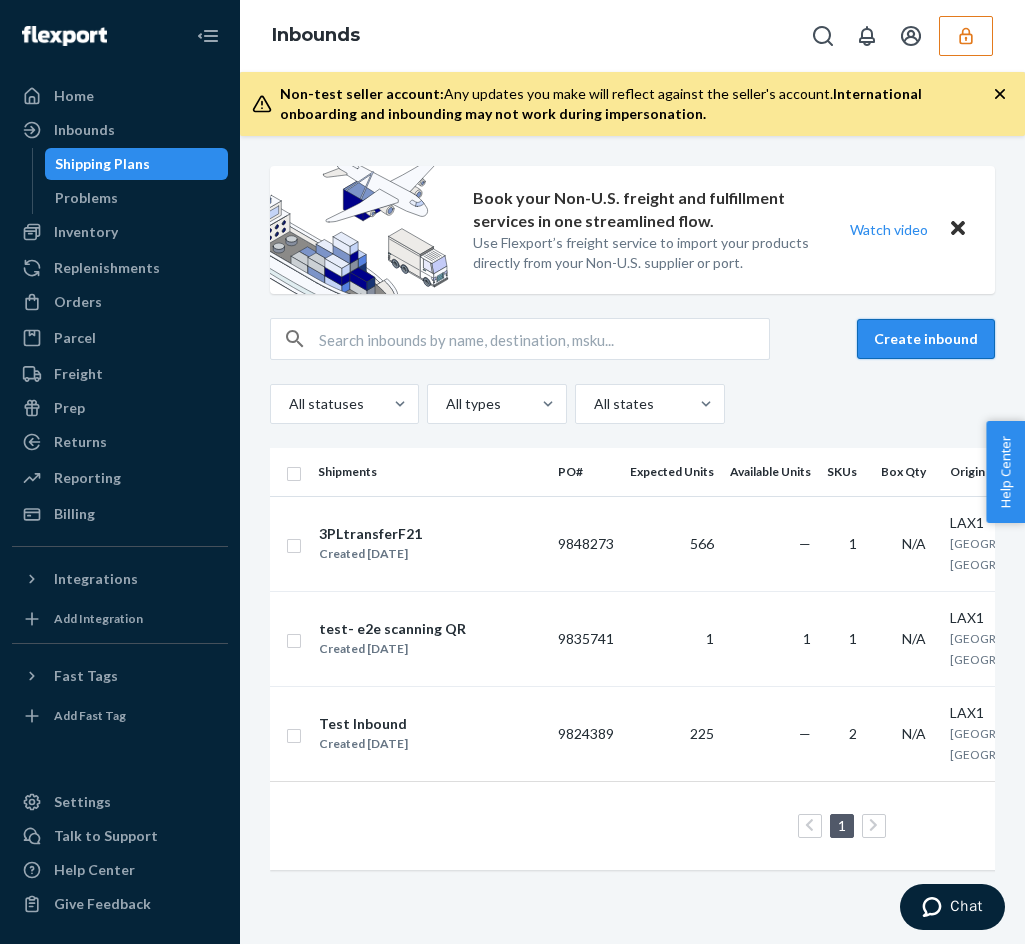 click on "Create inbound" at bounding box center [926, 339] 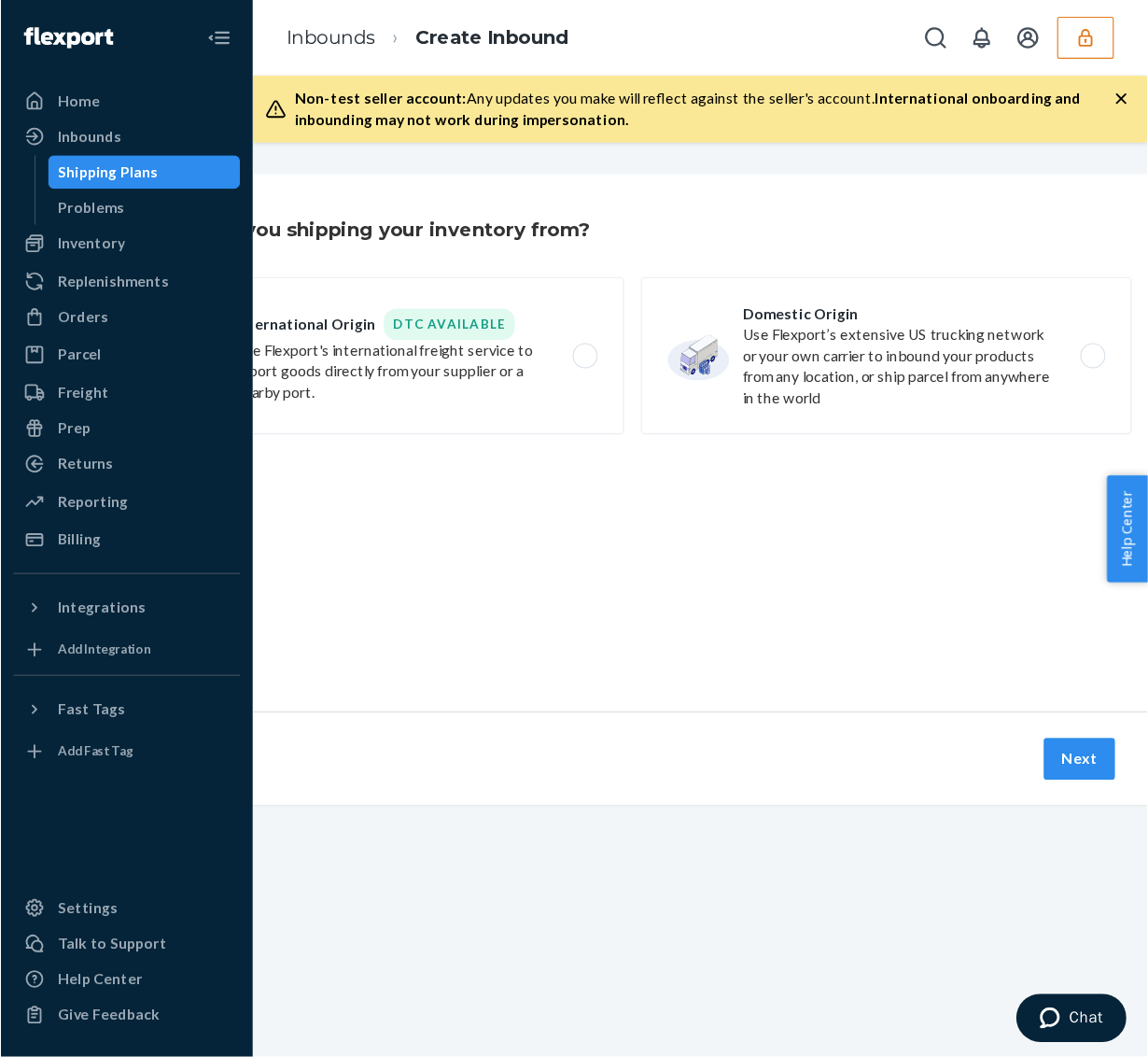 scroll, scrollTop: 0, scrollLeft: 36, axis: horizontal 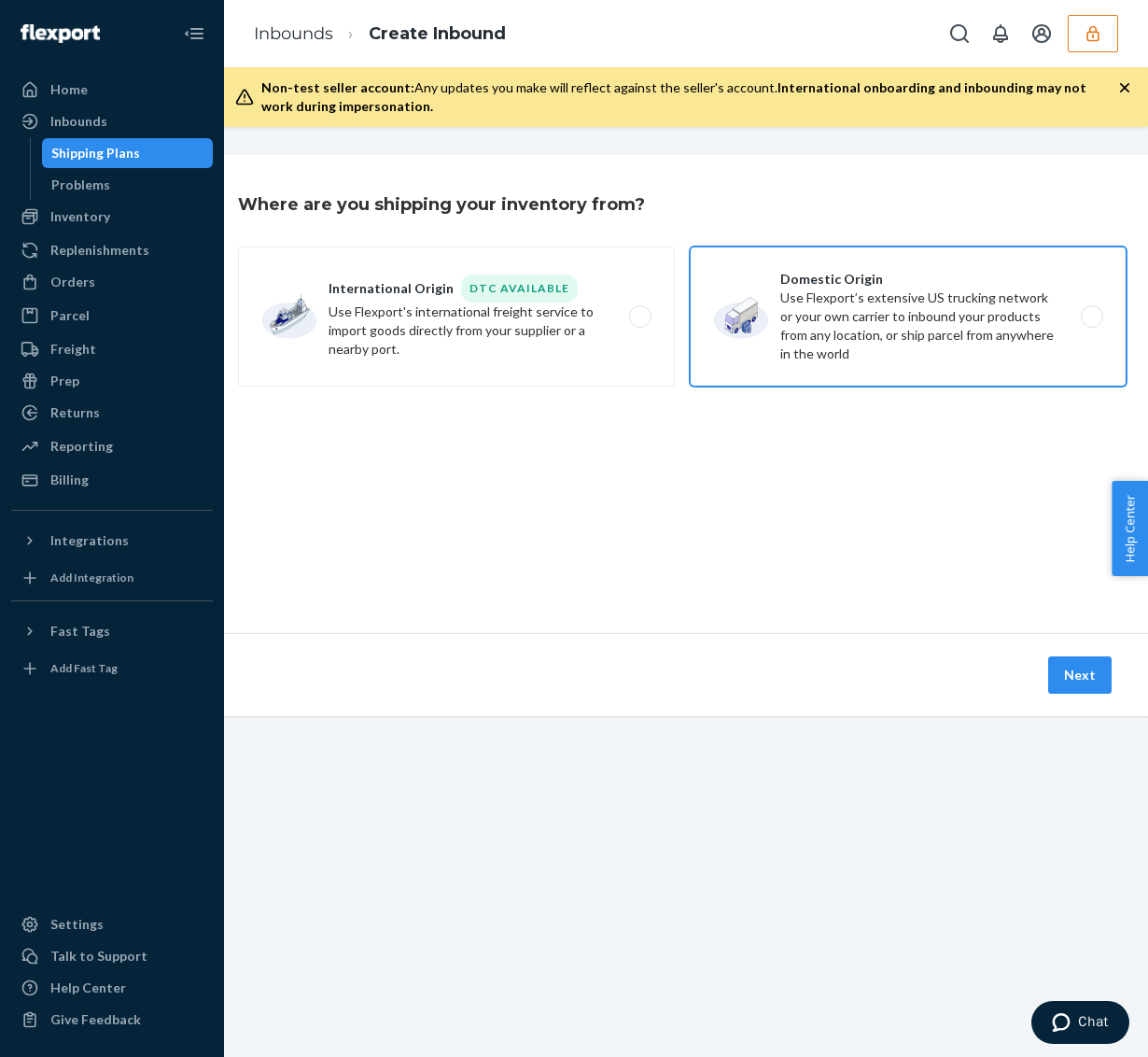 click on "Domestic Origin Use Flexport’s extensive US trucking network or your own carrier to inbound your products from any location, or ship parcel from anywhere in the world" at bounding box center (908, 317) 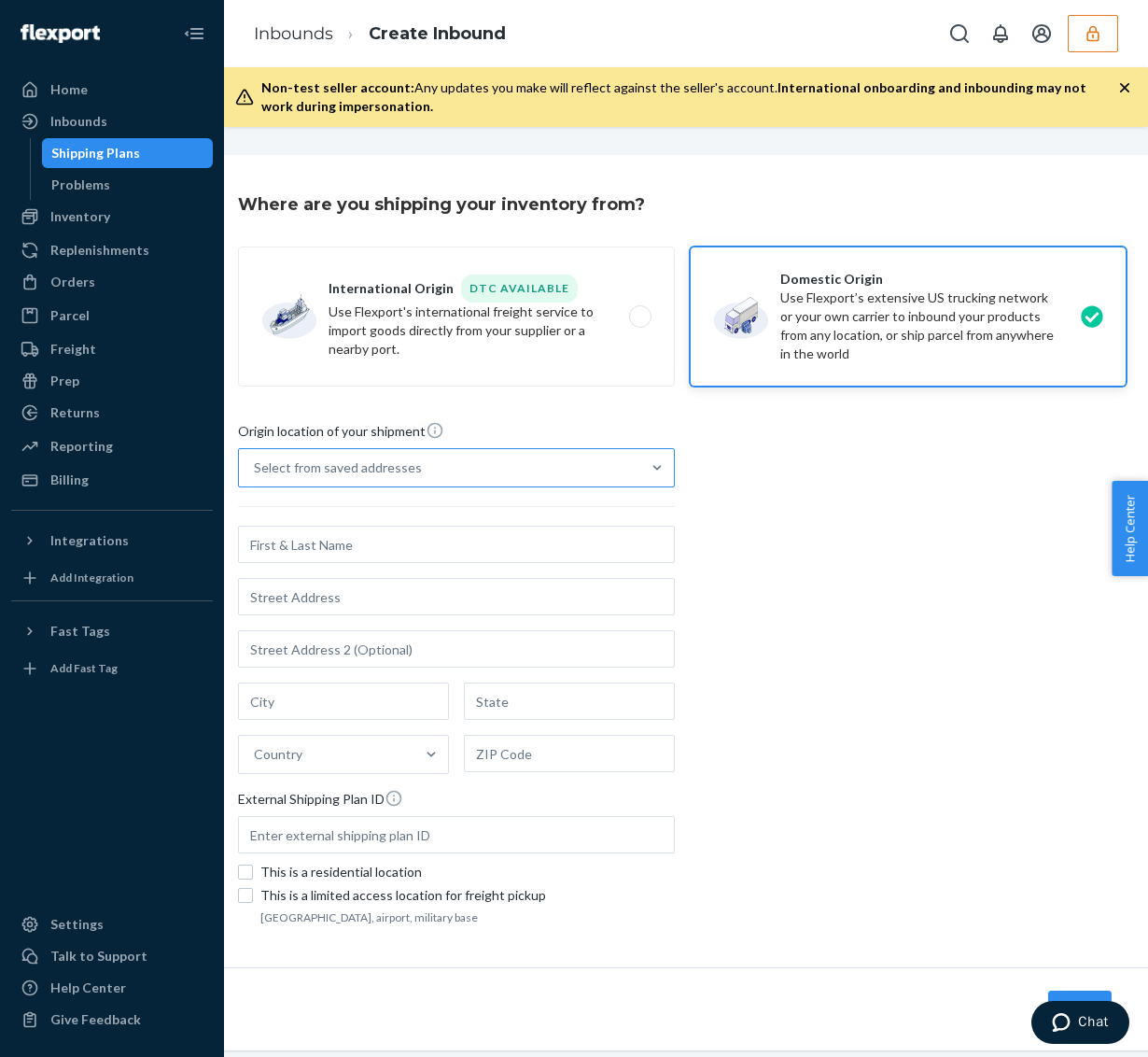 click on "Select from saved addresses" at bounding box center [440, 468] 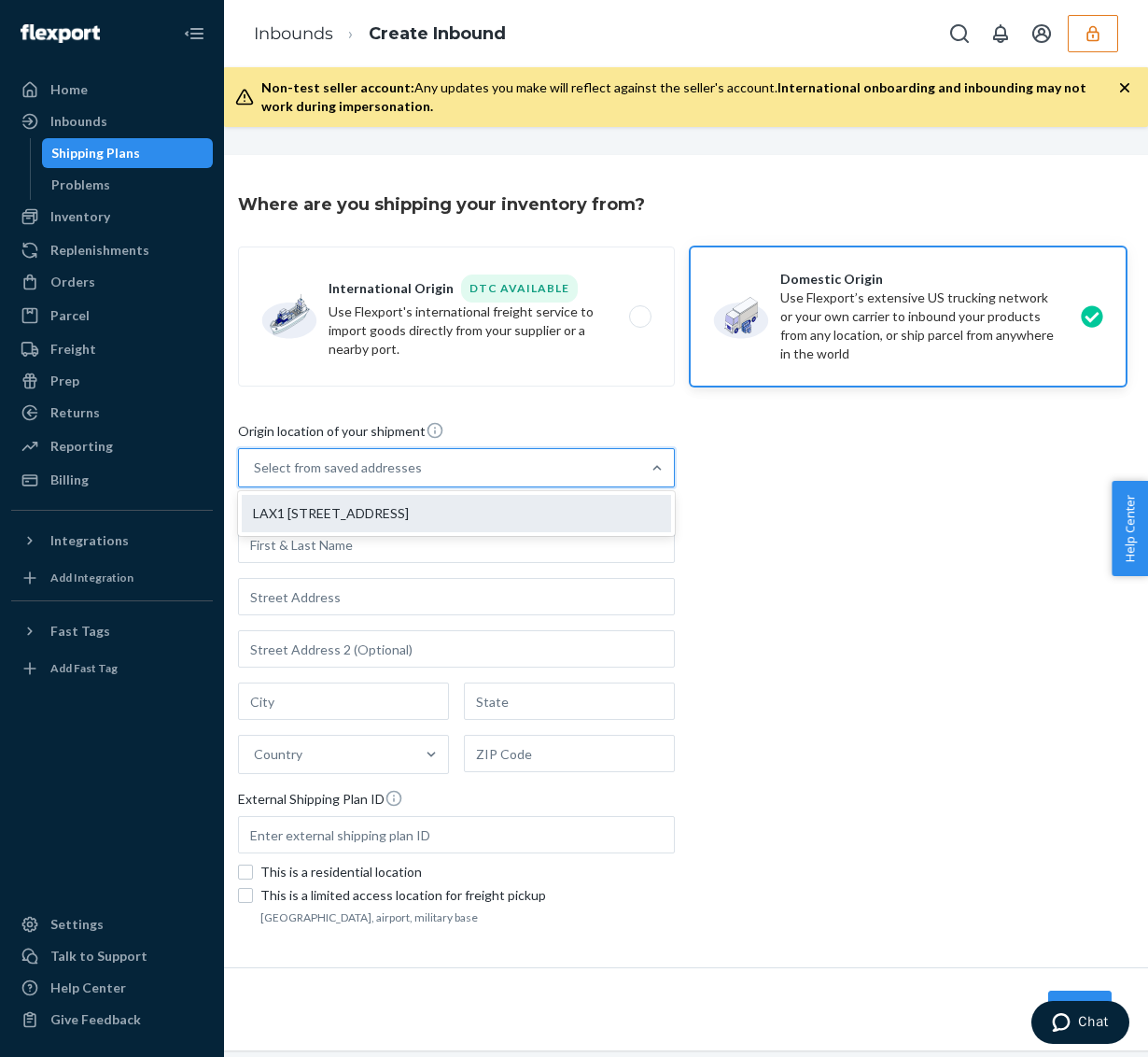 click on "LAX1
[STREET_ADDRESS]" at bounding box center [456, 514] 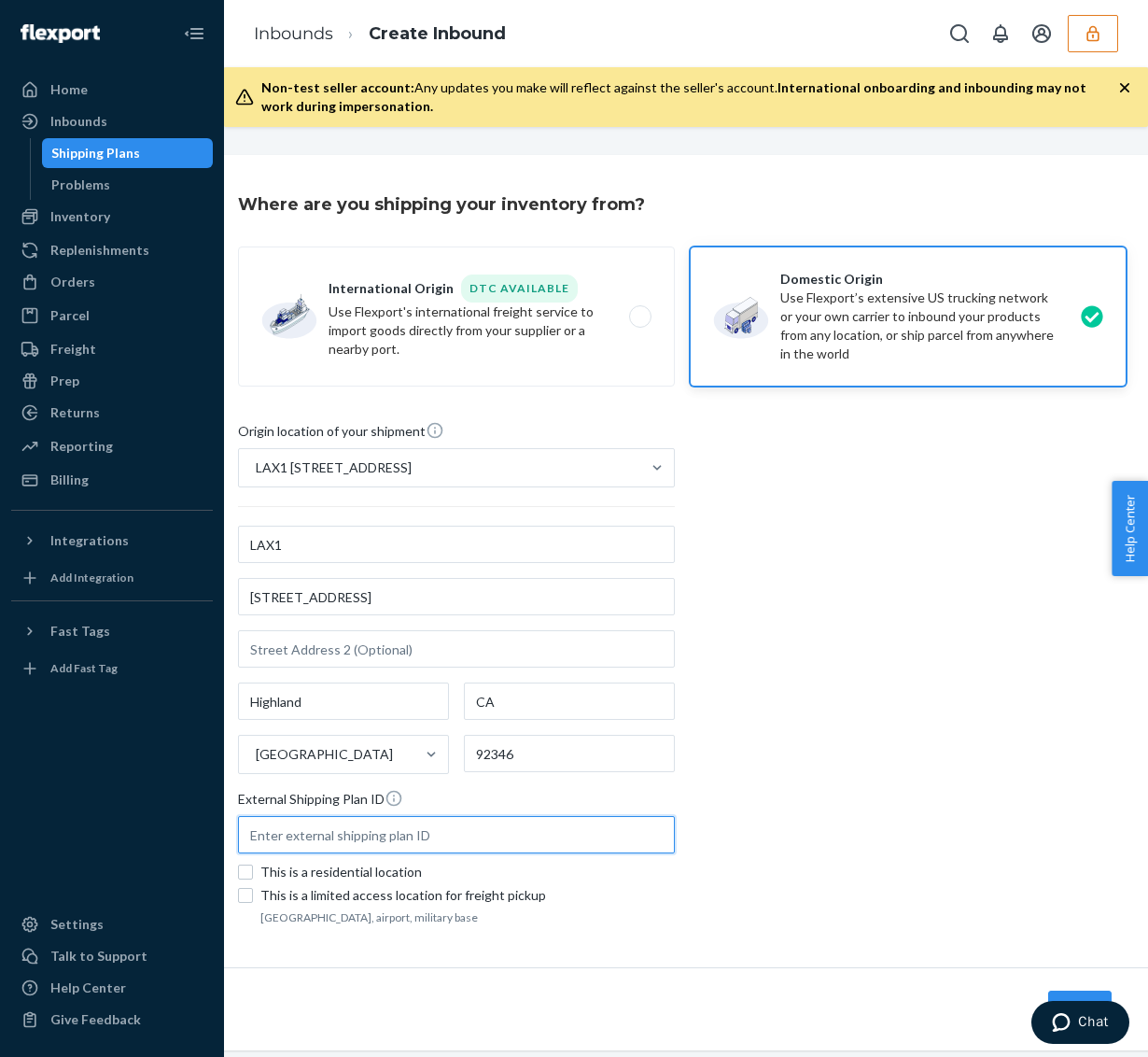 click at bounding box center [456, 835] 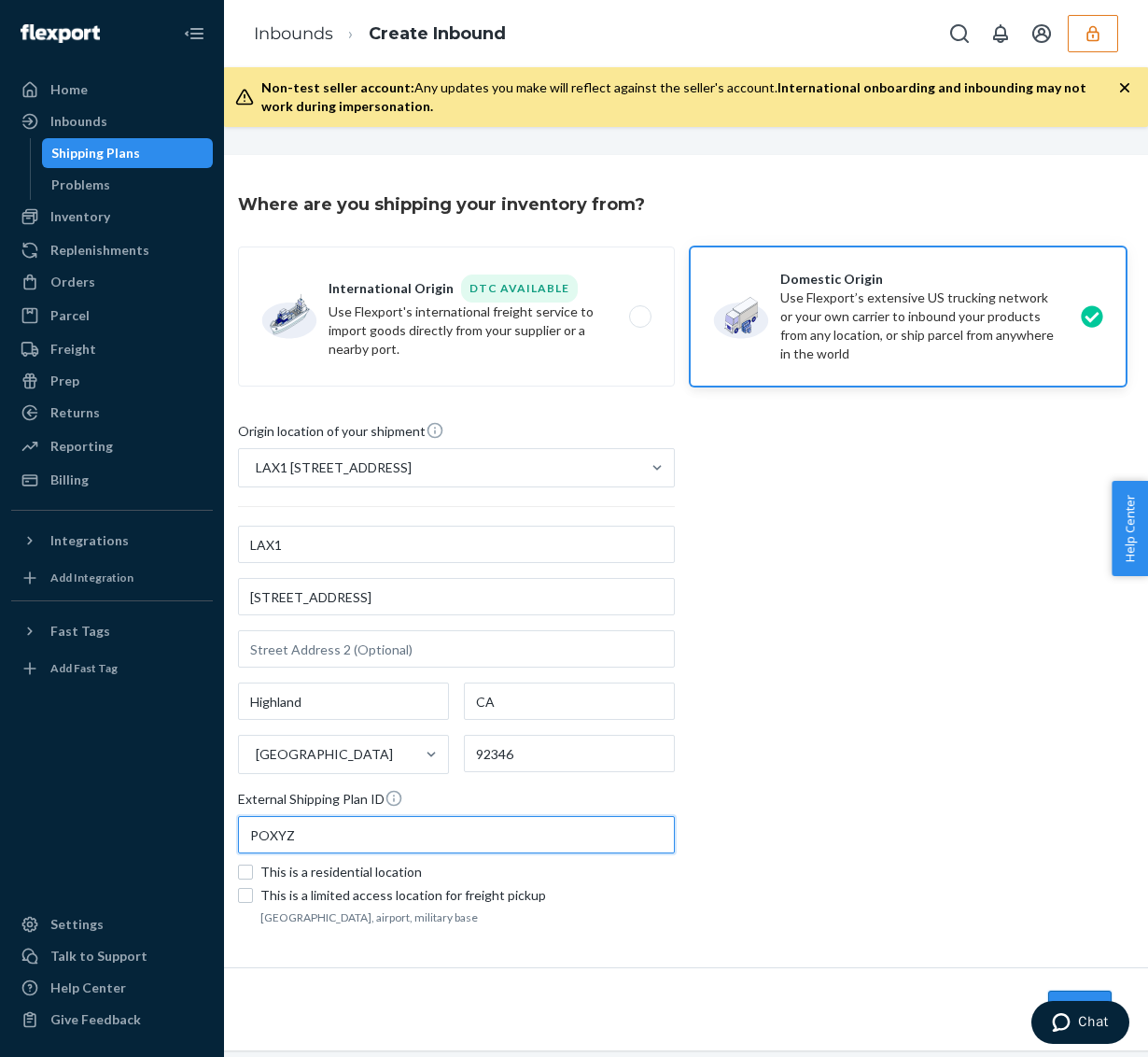 type on "POXYZ" 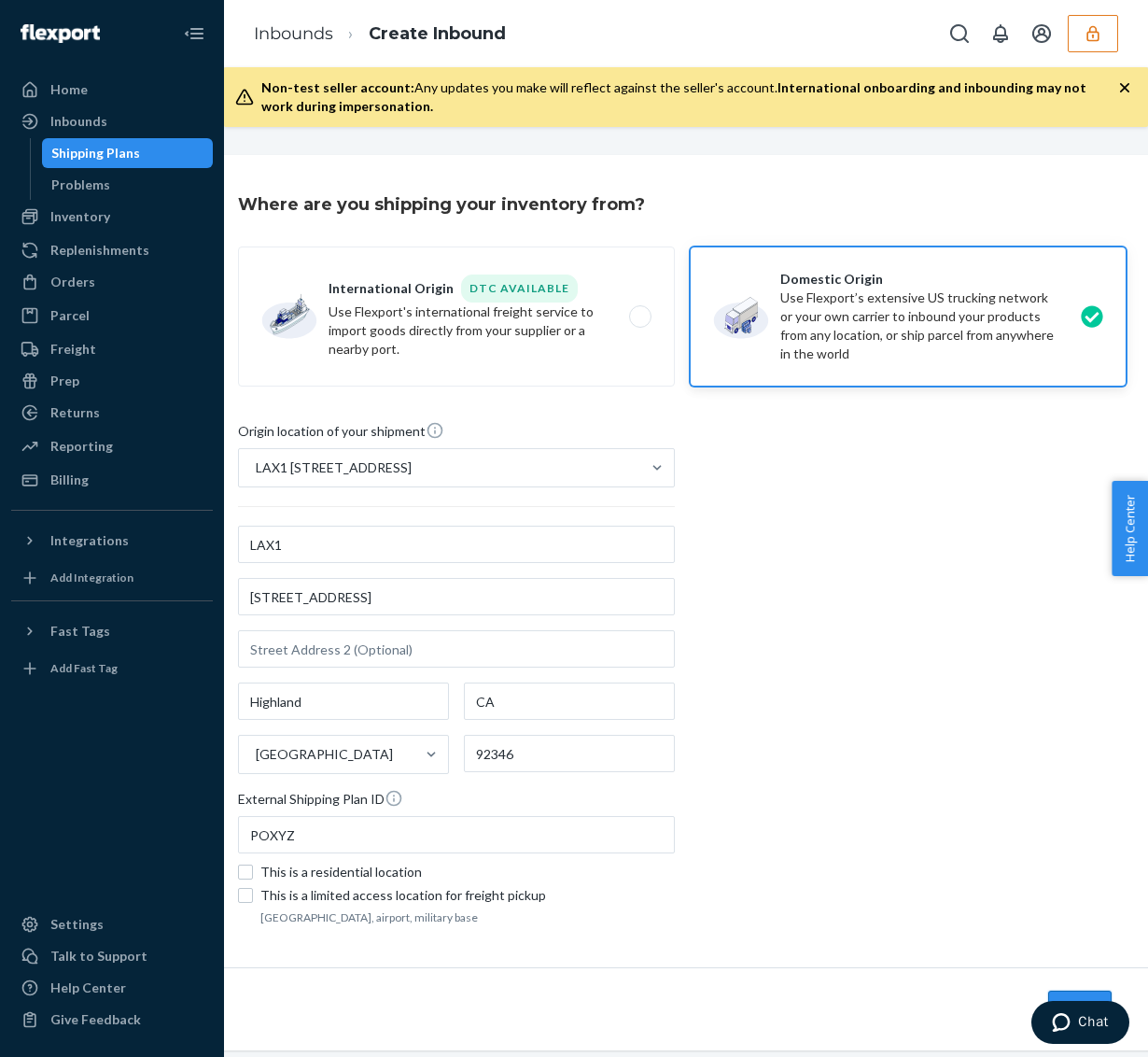 click on "Next" at bounding box center [1080, 1009] 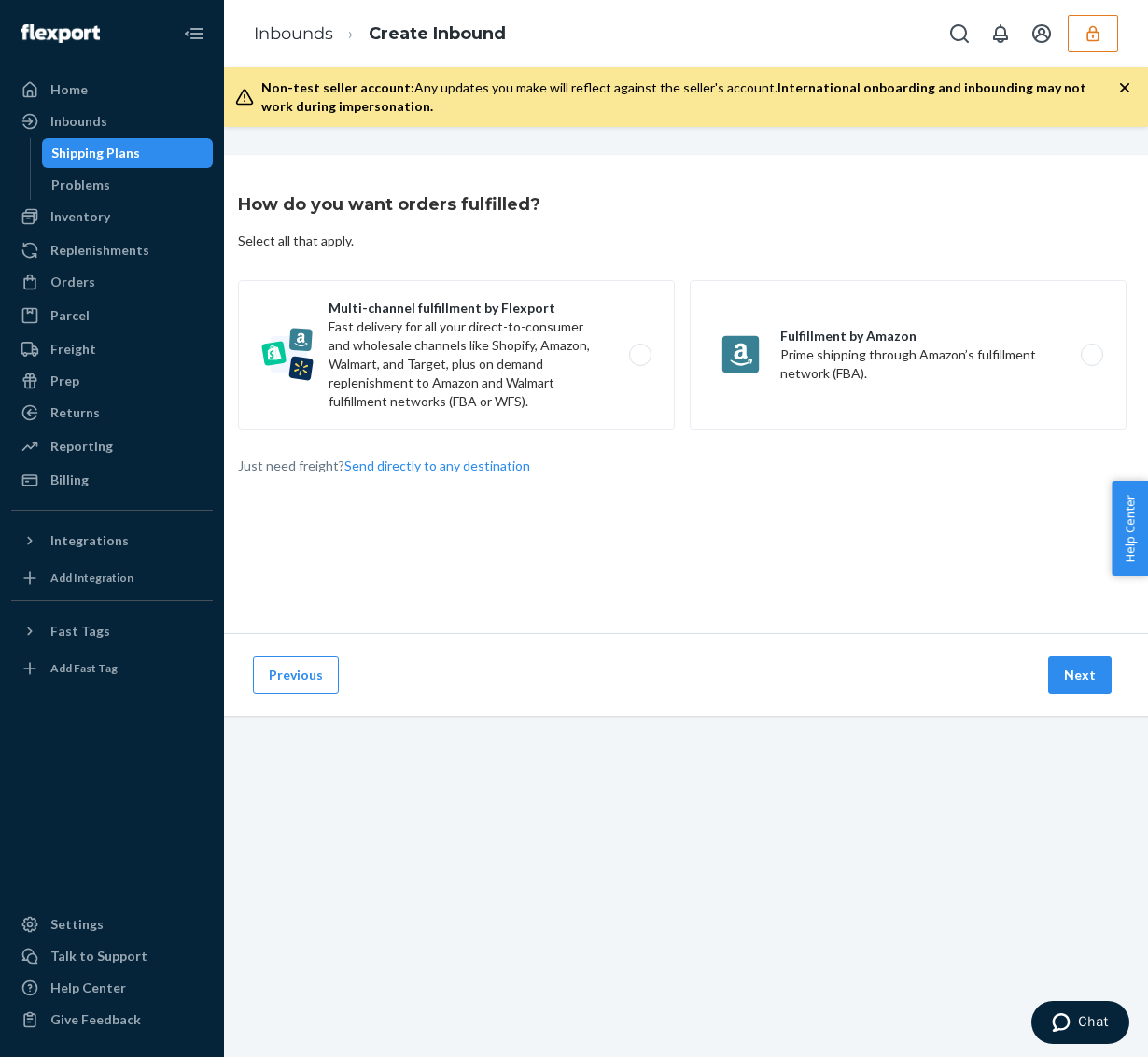 scroll, scrollTop: 0, scrollLeft: 0, axis: both 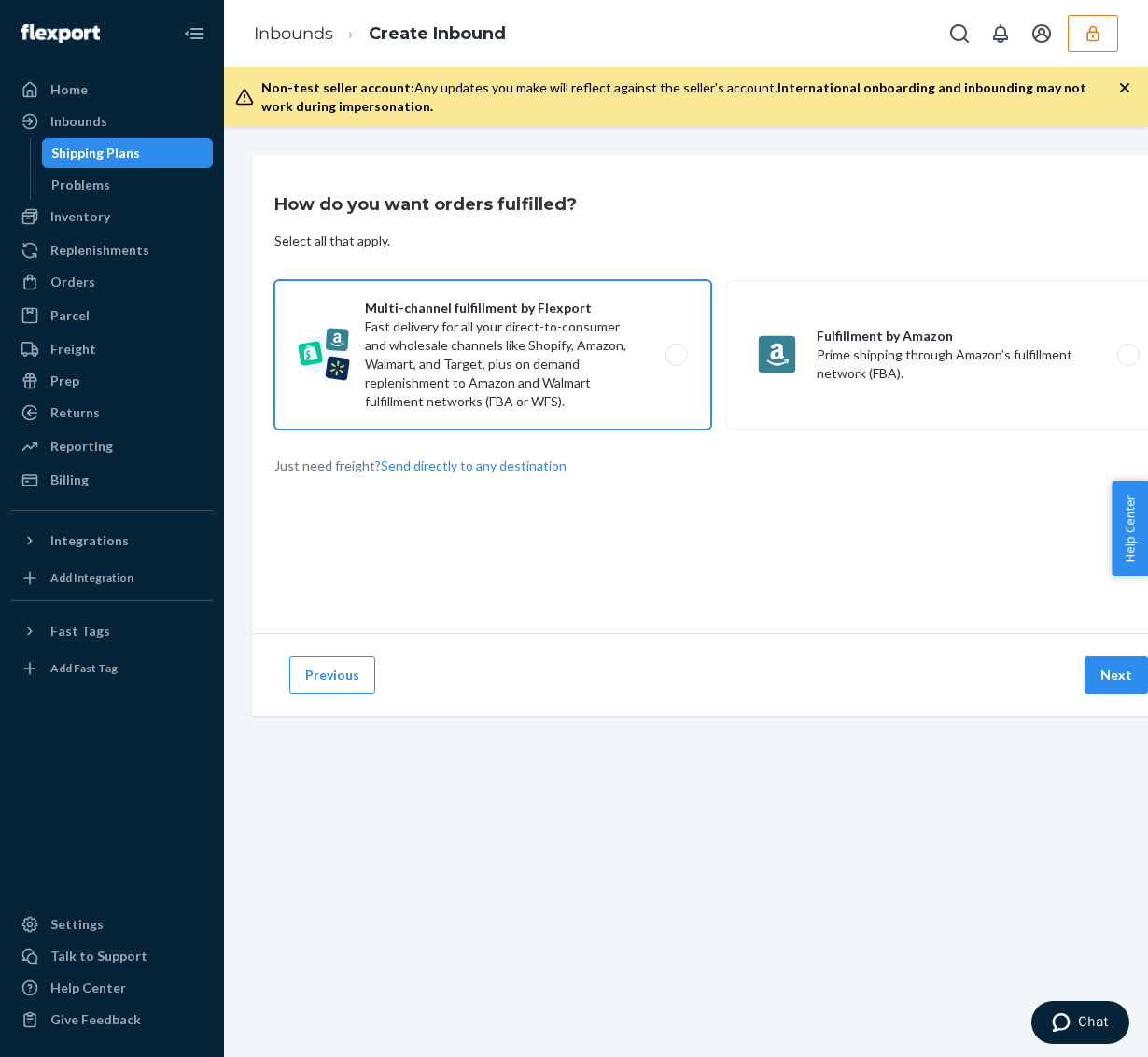 click on "Multi-channel fulfillment by Flexport Fast delivery for all your direct-to-consumer and wholesale channels like Shopify, Amazon, Walmart, and Target, plus on demand replenishment to Amazon and Walmart fulfillment networks (FBA or WFS)." at bounding box center (493, 355) 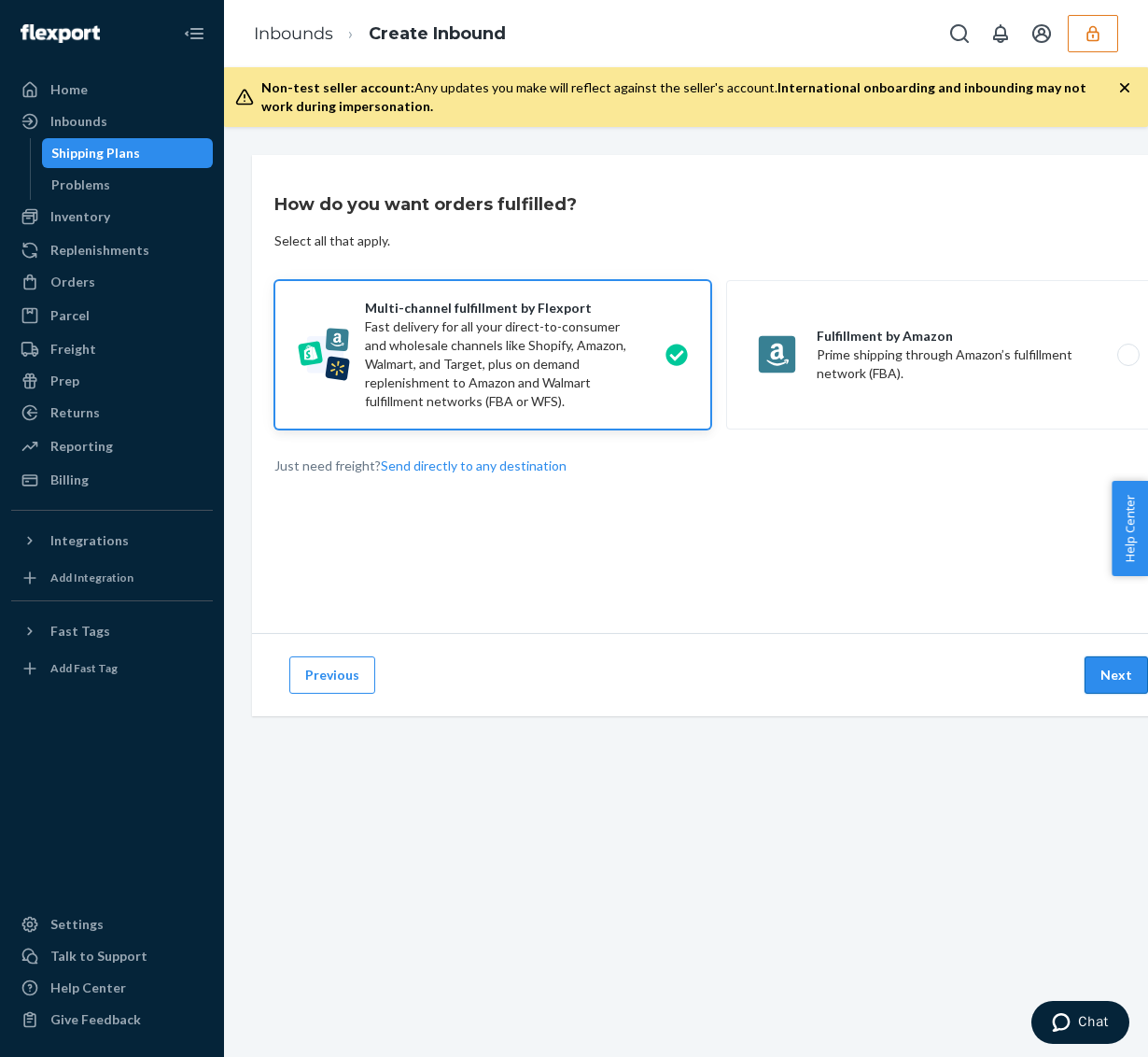 click on "Next" at bounding box center (1116, 675) 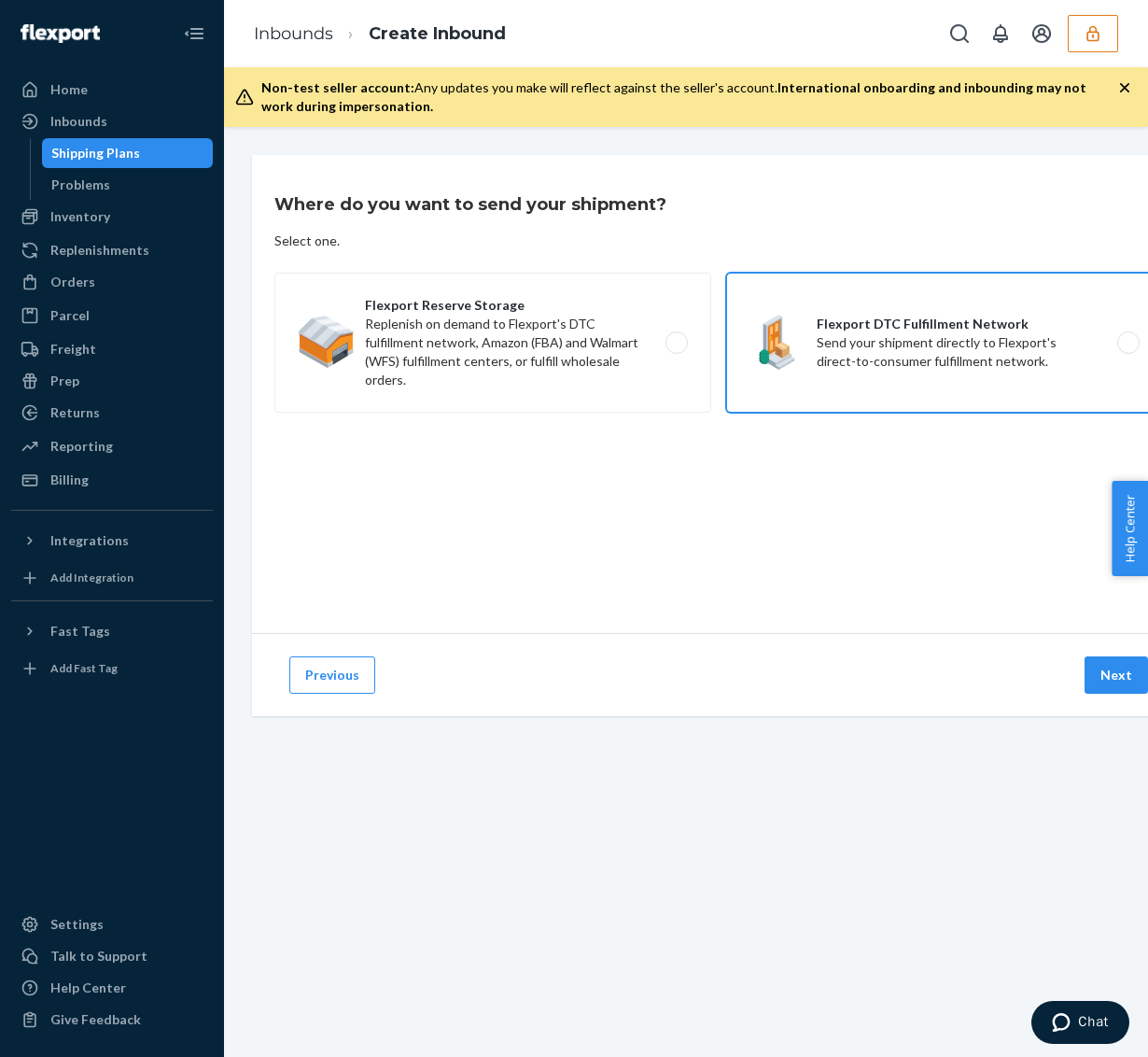 click on "Flexport DTC Fulfillment Network Send your shipment directly to Flexport's direct-to-consumer fulfillment network." at bounding box center [945, 343] 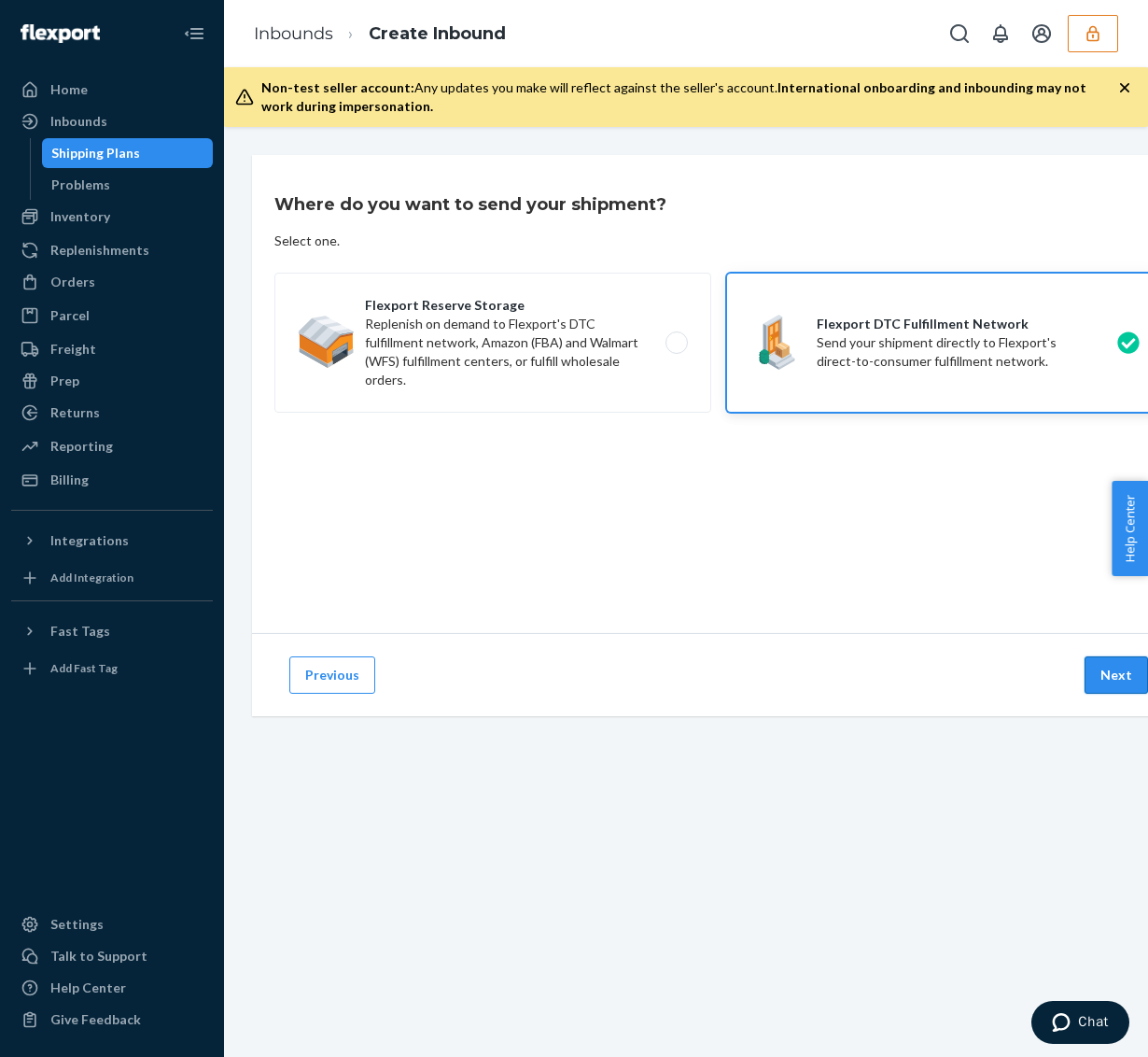 click on "Next" at bounding box center (1116, 675) 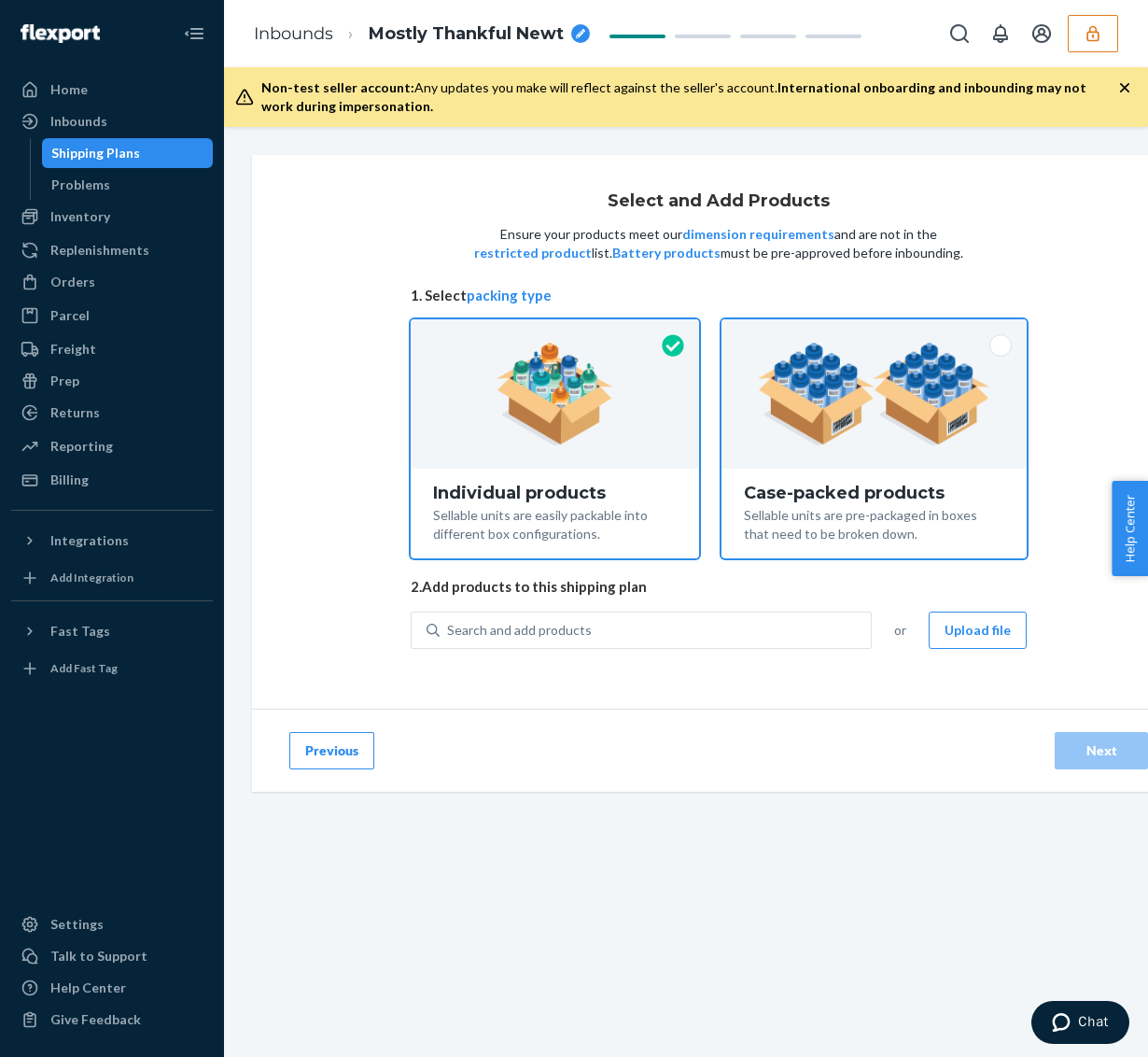 click at bounding box center (874, 394) 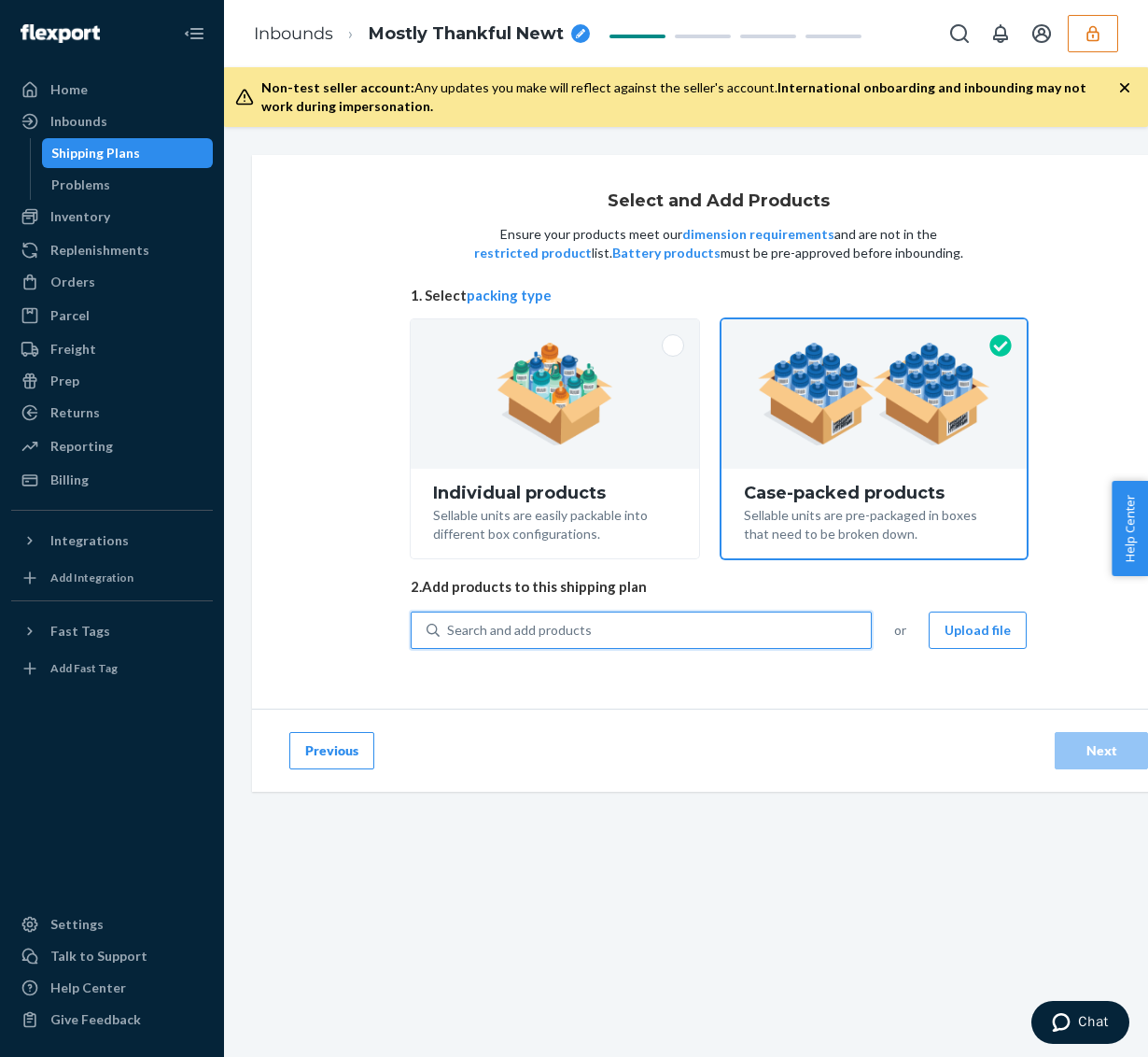 click on "Search and add products" at bounding box center (655, 630) 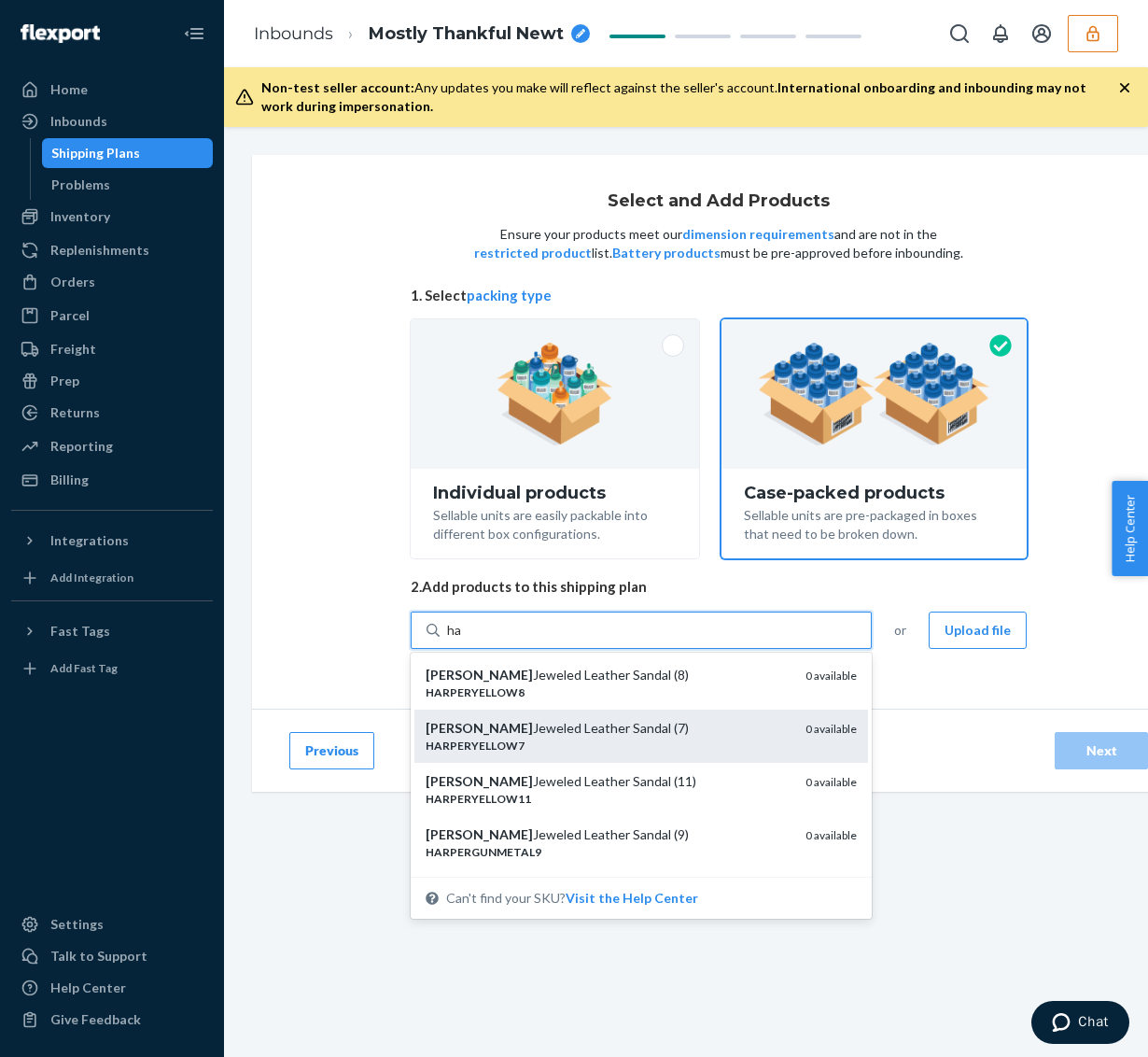 type on "h" 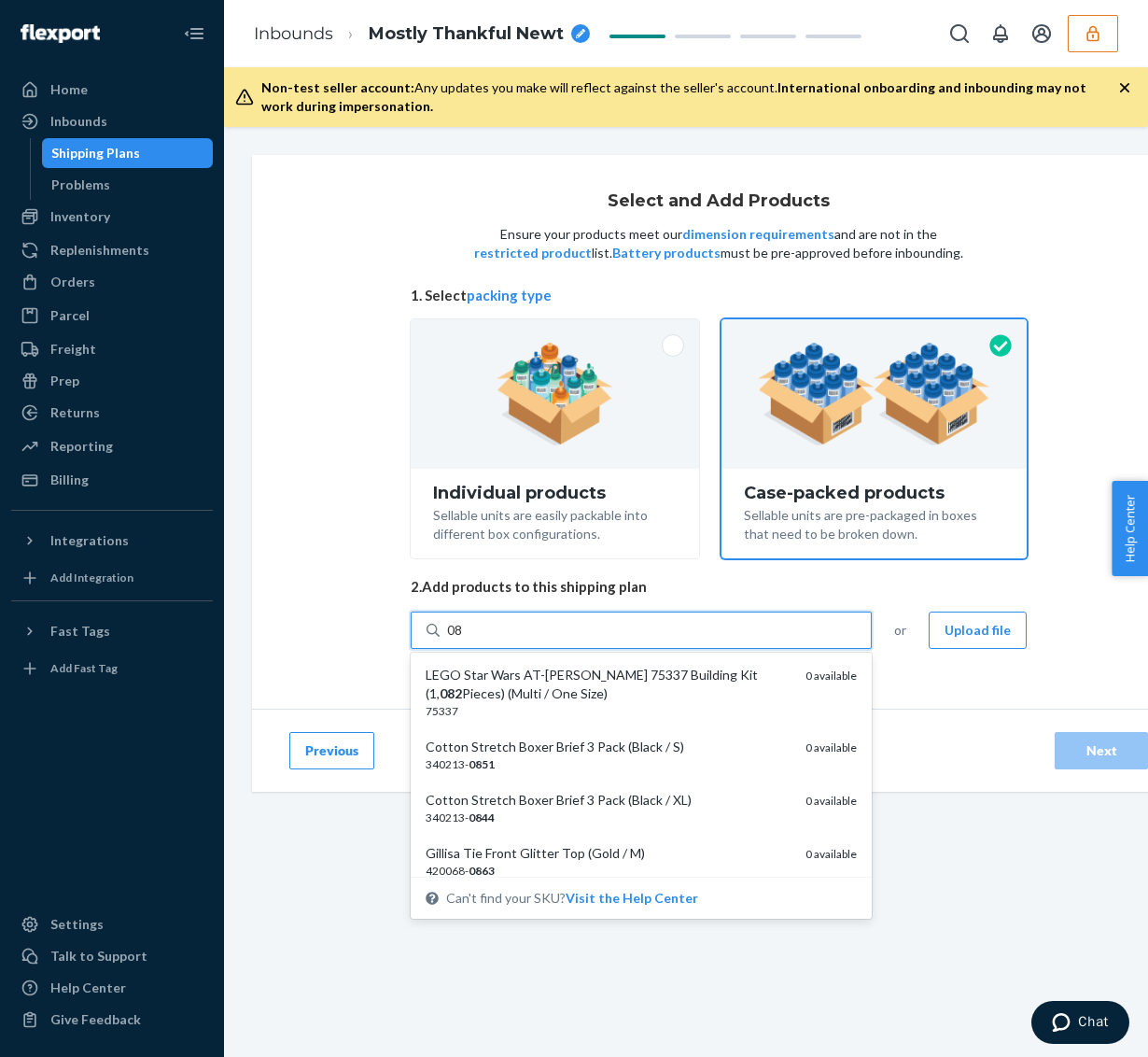 type on "08" 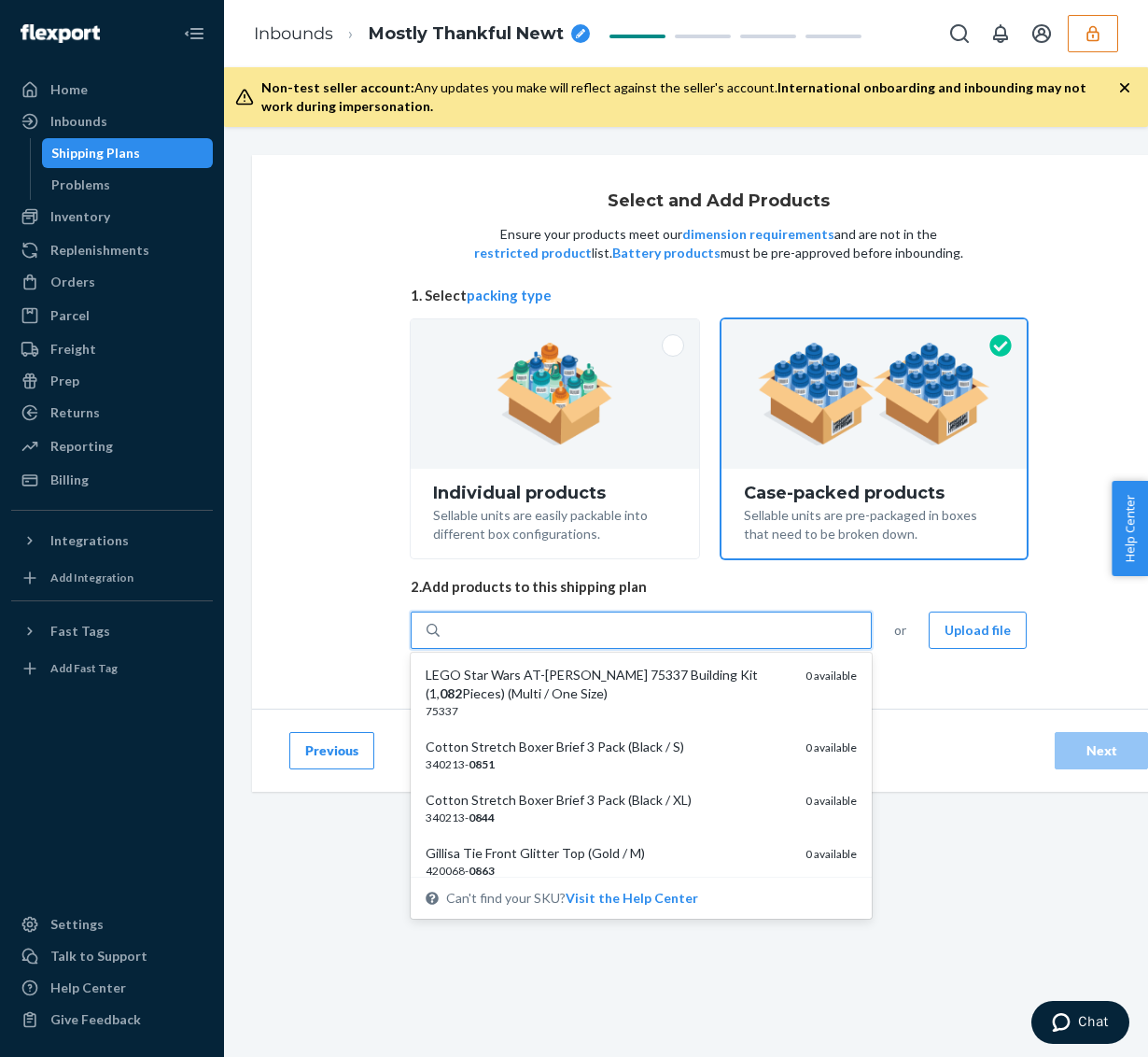 click on "Select and Add Products
Ensure your products meet our  dimension requirements  and are not in the  restricted product  list.
Battery products  must be pre-approved before inbounding.
1.   Select  packing type Individual products Sellable units are easily packable into different box configurations. Case-packed products Sellable units are pre-packaged in boxes that need to be broken down. 2.  Add products to this shipping plan      option undefined focused, 1 of 25. 25 results available for search term 08. Use Up and Down to choose options, press Enter to select the currently focused option, press Escape to exit the menu, press Tab to select the option and exit the menu. 08 LEGO Star Wars AT-[PERSON_NAME] 75337 Building Kit (1, 082  Pieces) (Multi / One Size) 75337 0 available Cotton Stretch Boxer Brief 3 Pack (Black / S) 340213- 0851 0 available Cotton Stretch Boxer Brief 3 Pack (Black / XL) 340213- 0844 0 available Gillisa Tie Front Glitter Top (Gold / M) 420068- 0863 0 available 992053- or" at bounding box center (719, 431) 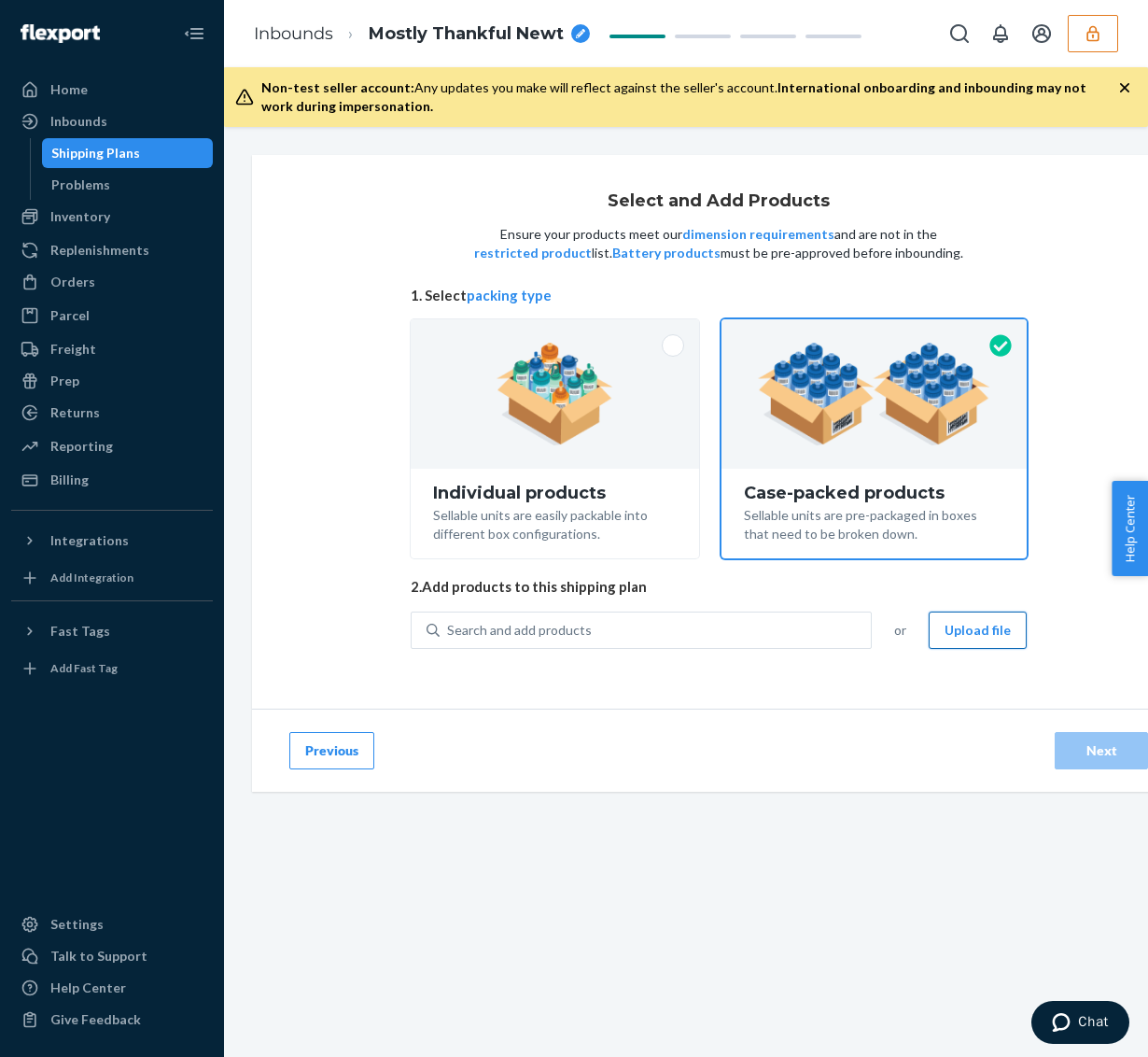 click on "Upload file" at bounding box center [977, 630] 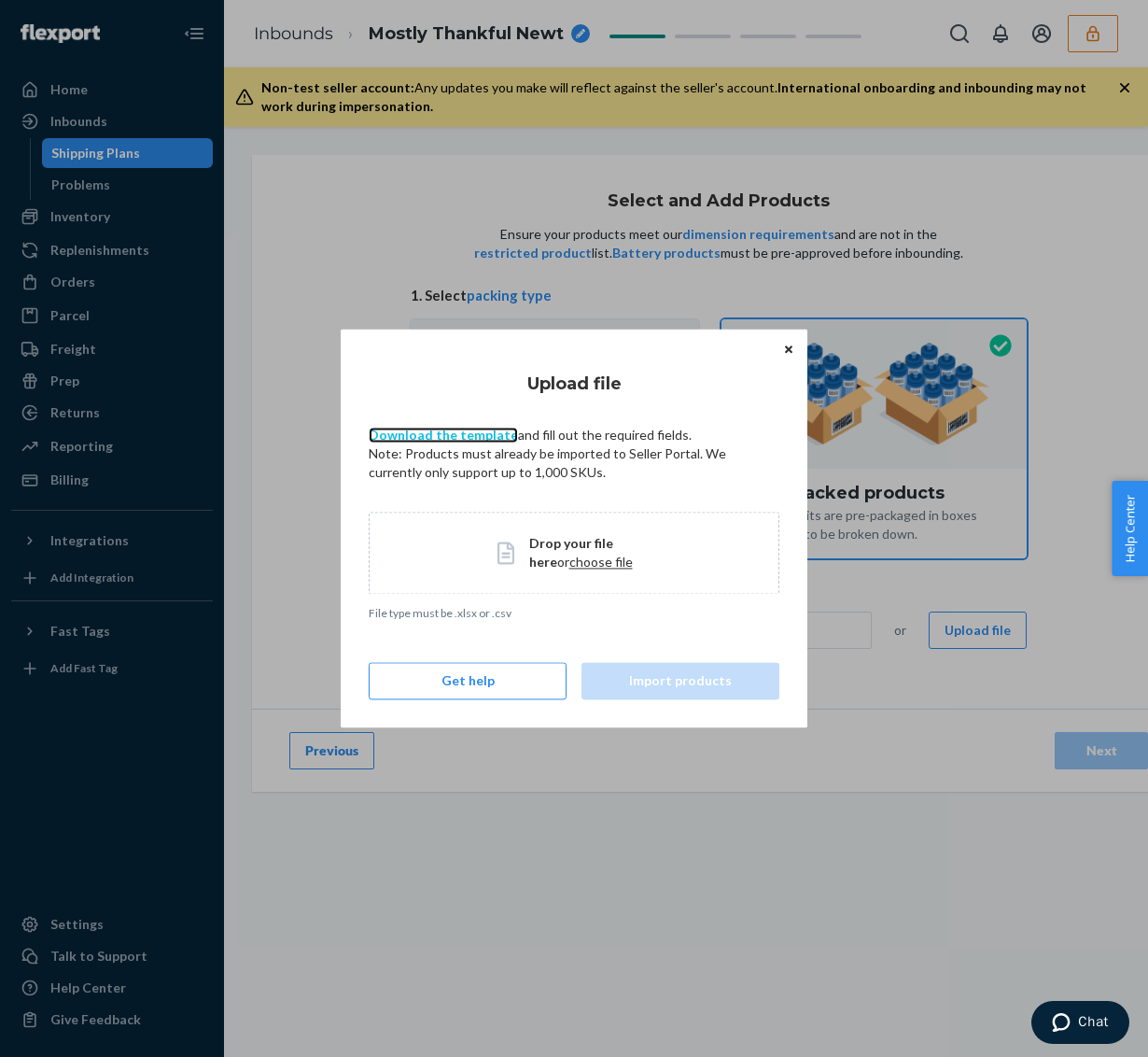 click on "Download the template" at bounding box center (443, 434) 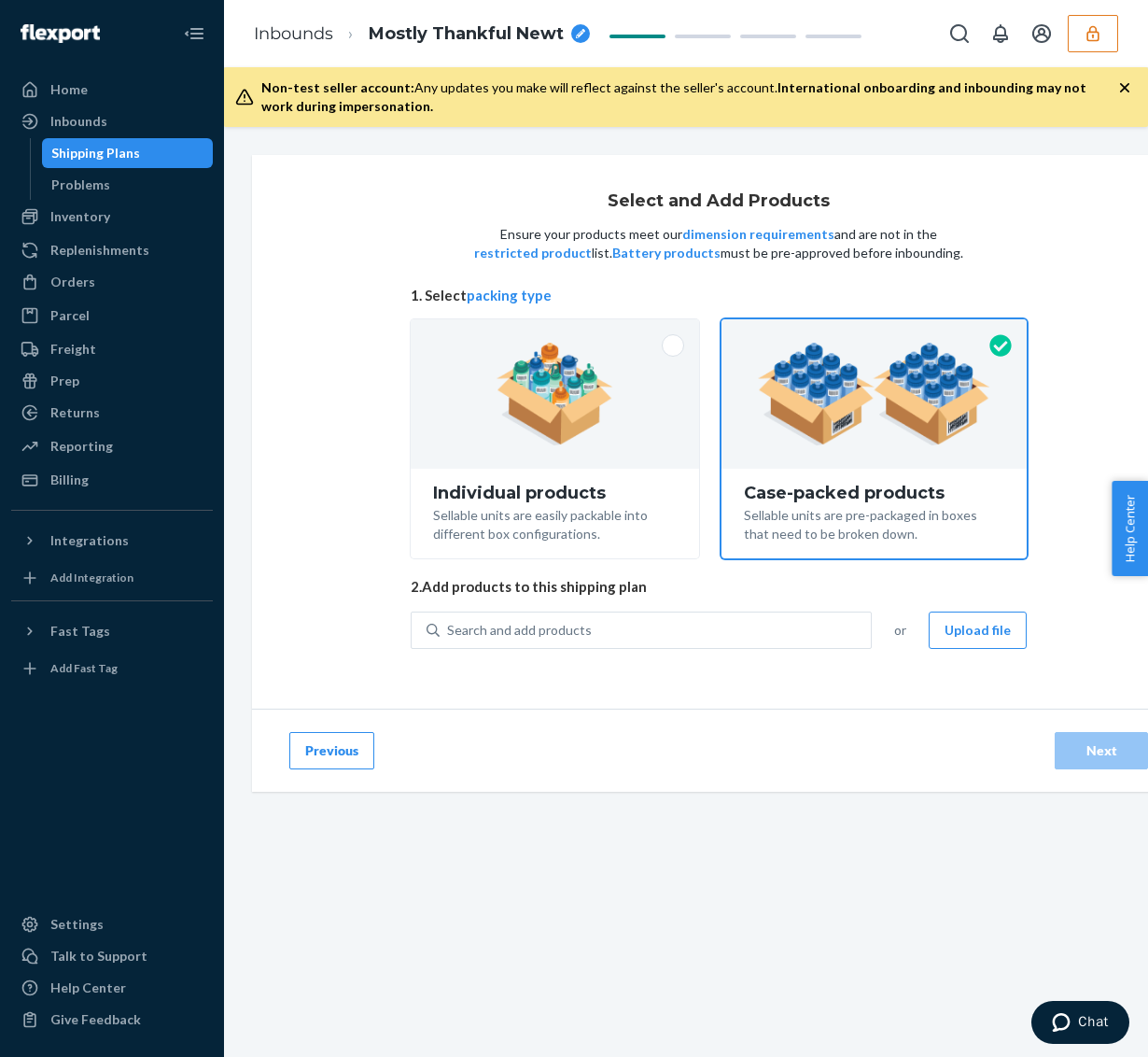 click on "Home Inbounds Shipping Plans Problems Inventory Products Replenishments Orders Ecommerce Orders Wholesale Orders Parcel Parcel orders Integrations Freight Prep Returns All Returns Get Onboarded Reporting Reports Analytics Billing Integrations Add Integration Fast Tags Add Fast Tag Settings Talk to Support Help Center Give Feedback Inbounds Mostly Thankful Newt Non-test seller account:  Any updates you make will reflect against the seller's account.  International onboarding and inbounding may not work during impersonation. Select and Add Products
Ensure your products meet our  dimension requirements  and are not in the  restricted product  list.
Battery products  must be pre-approved before inbounding.
1.   Select  packing type Individual products Sellable units are easily packable into different box configurations. Case-packed products Sellable units are pre-packaged in boxes that need to be broken down. 2.  Add products to this shipping plan Search and add products or Upload file Next" at bounding box center [574, 528] 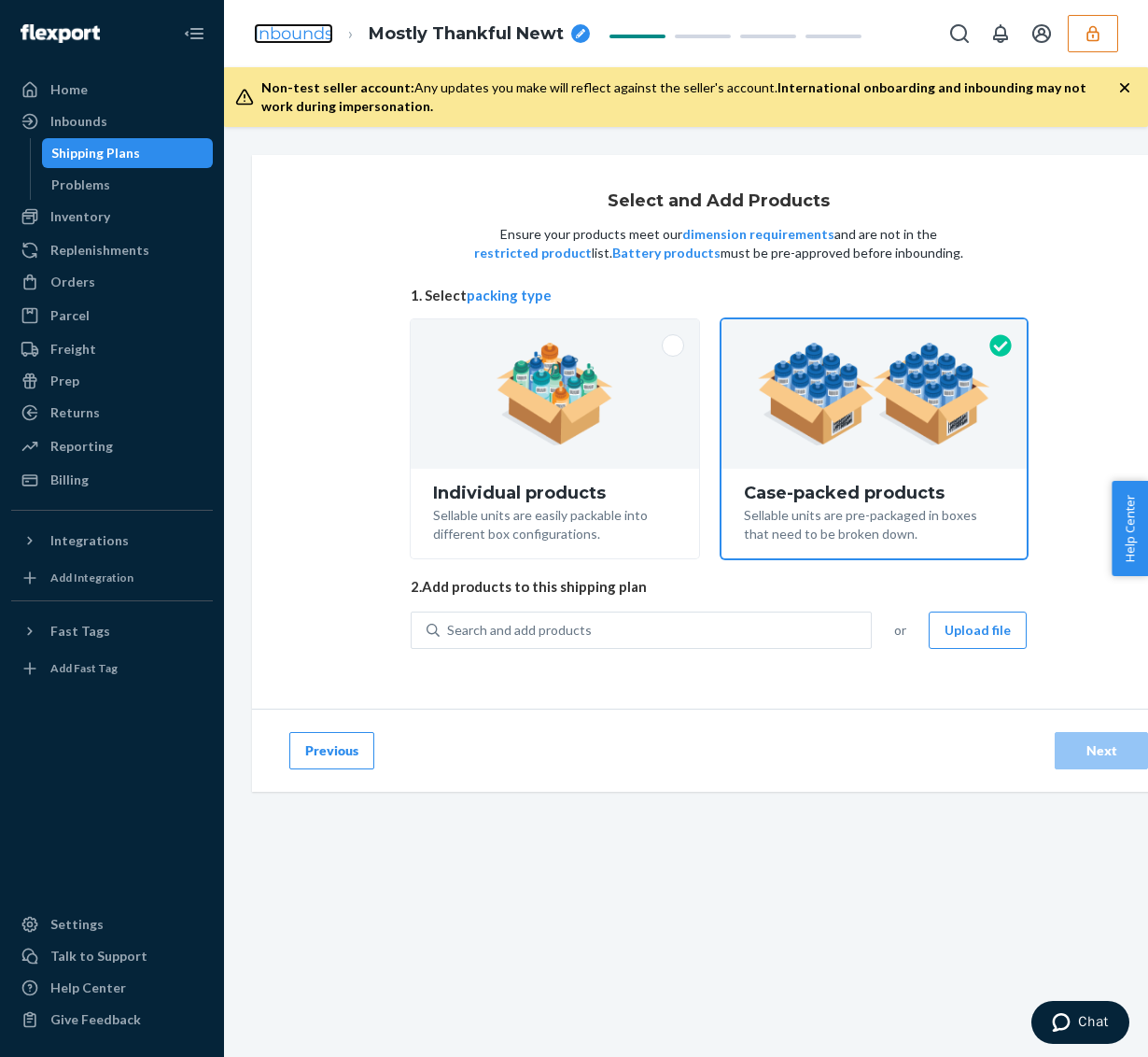 click on "Inbounds" at bounding box center [293, 34] 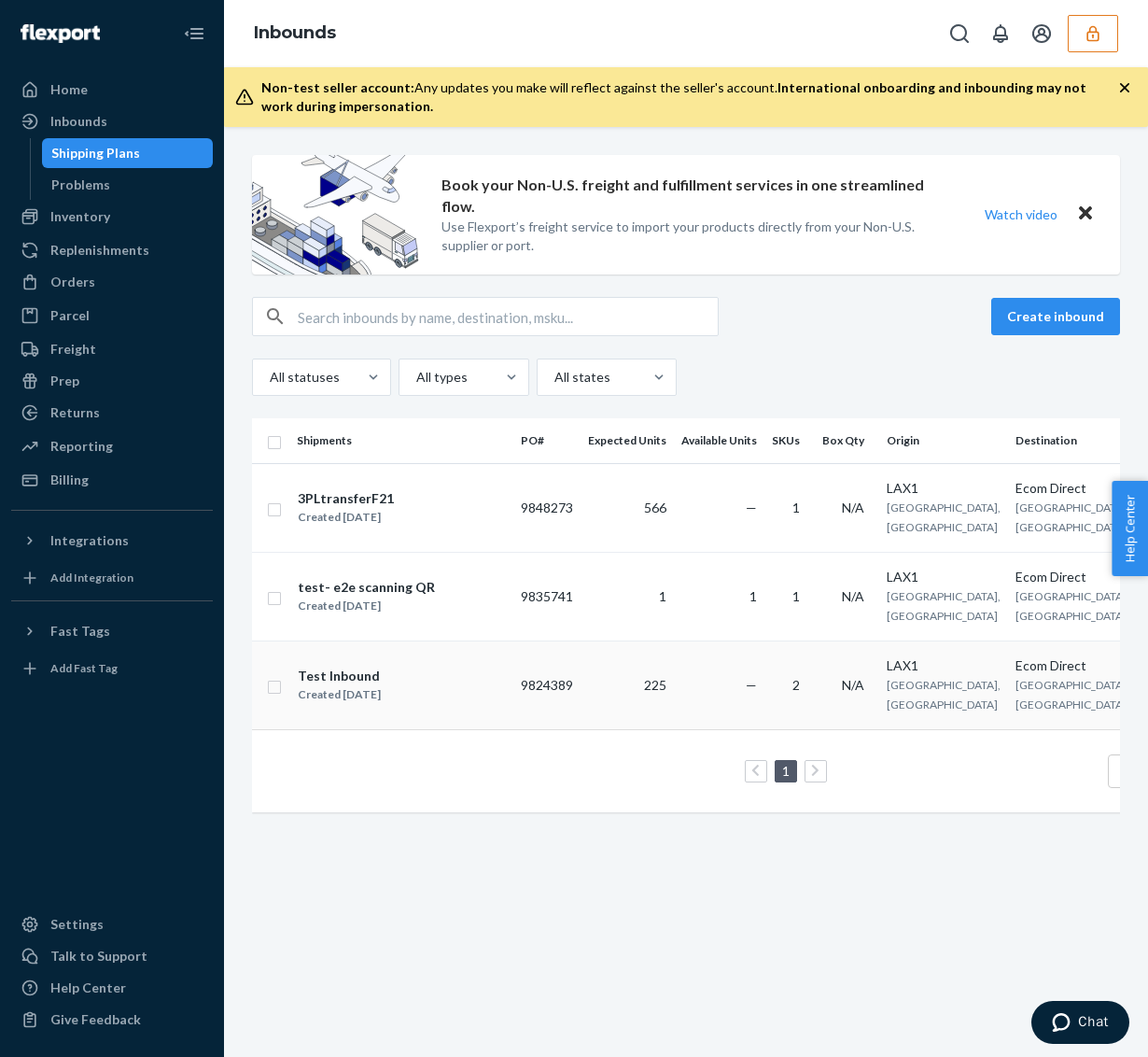 click on "Created [DATE]" at bounding box center [339, 695] 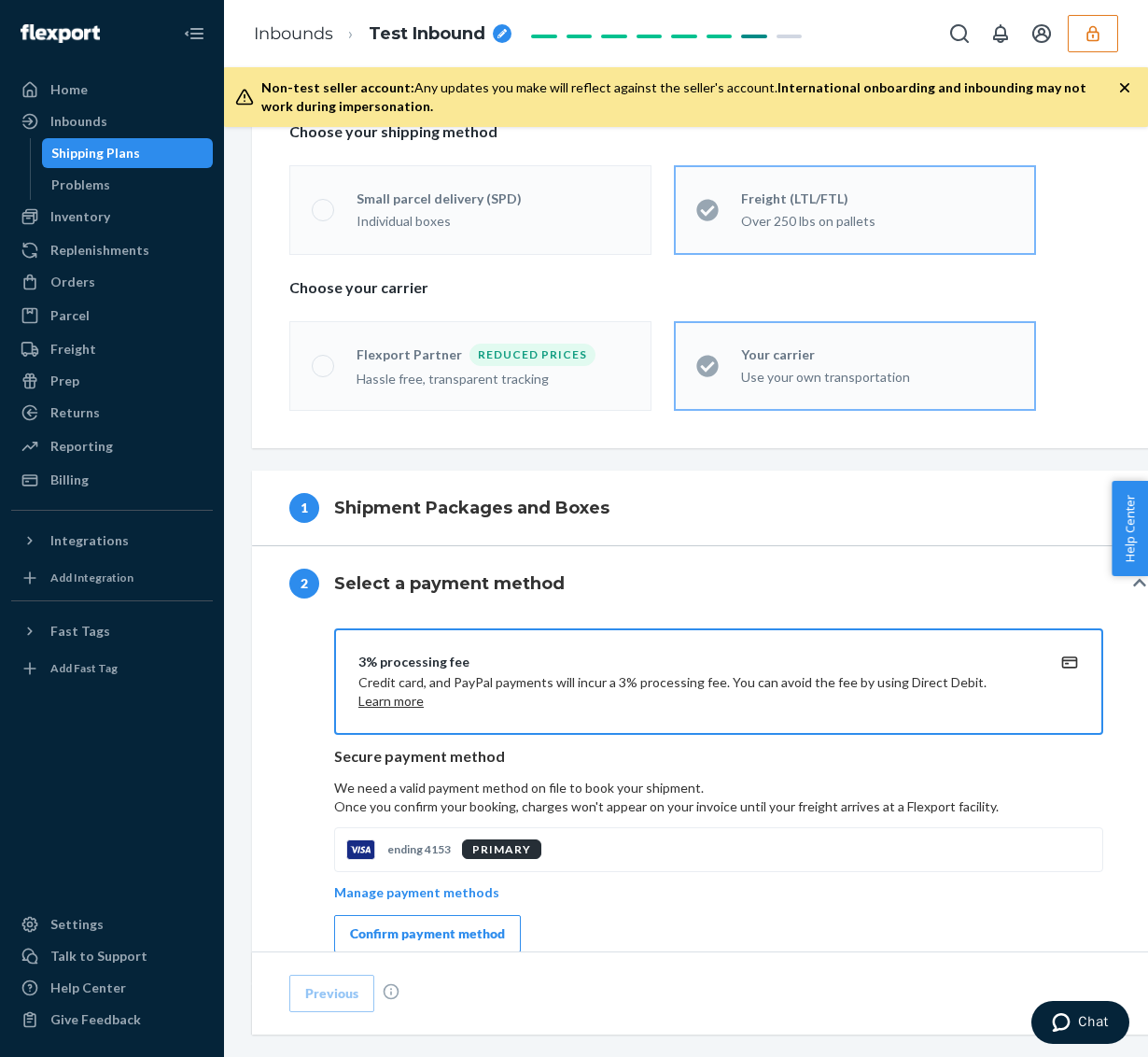 scroll, scrollTop: 463, scrollLeft: 0, axis: vertical 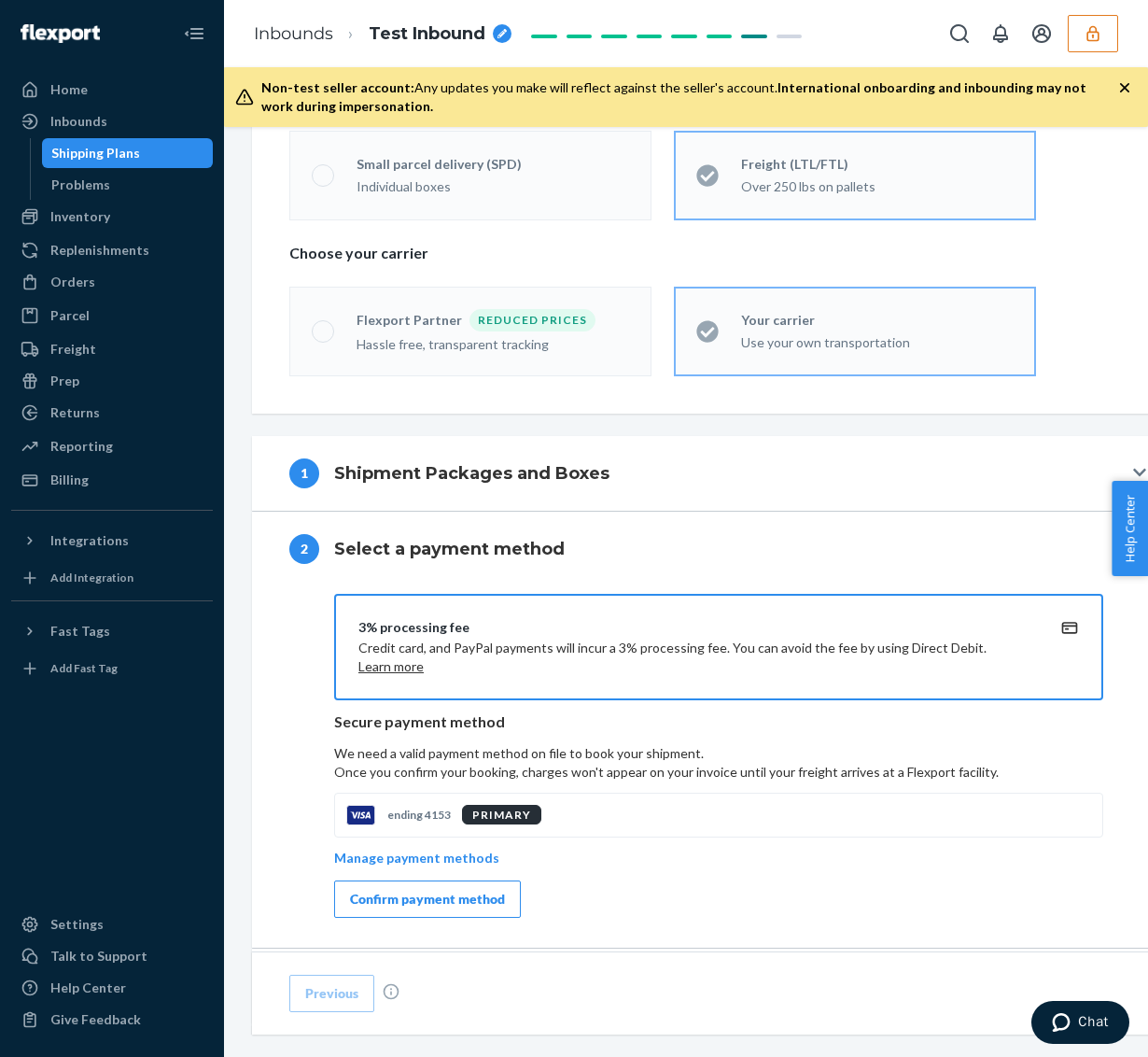 click on "Shipment Packages and Boxes" at bounding box center (471, 473) 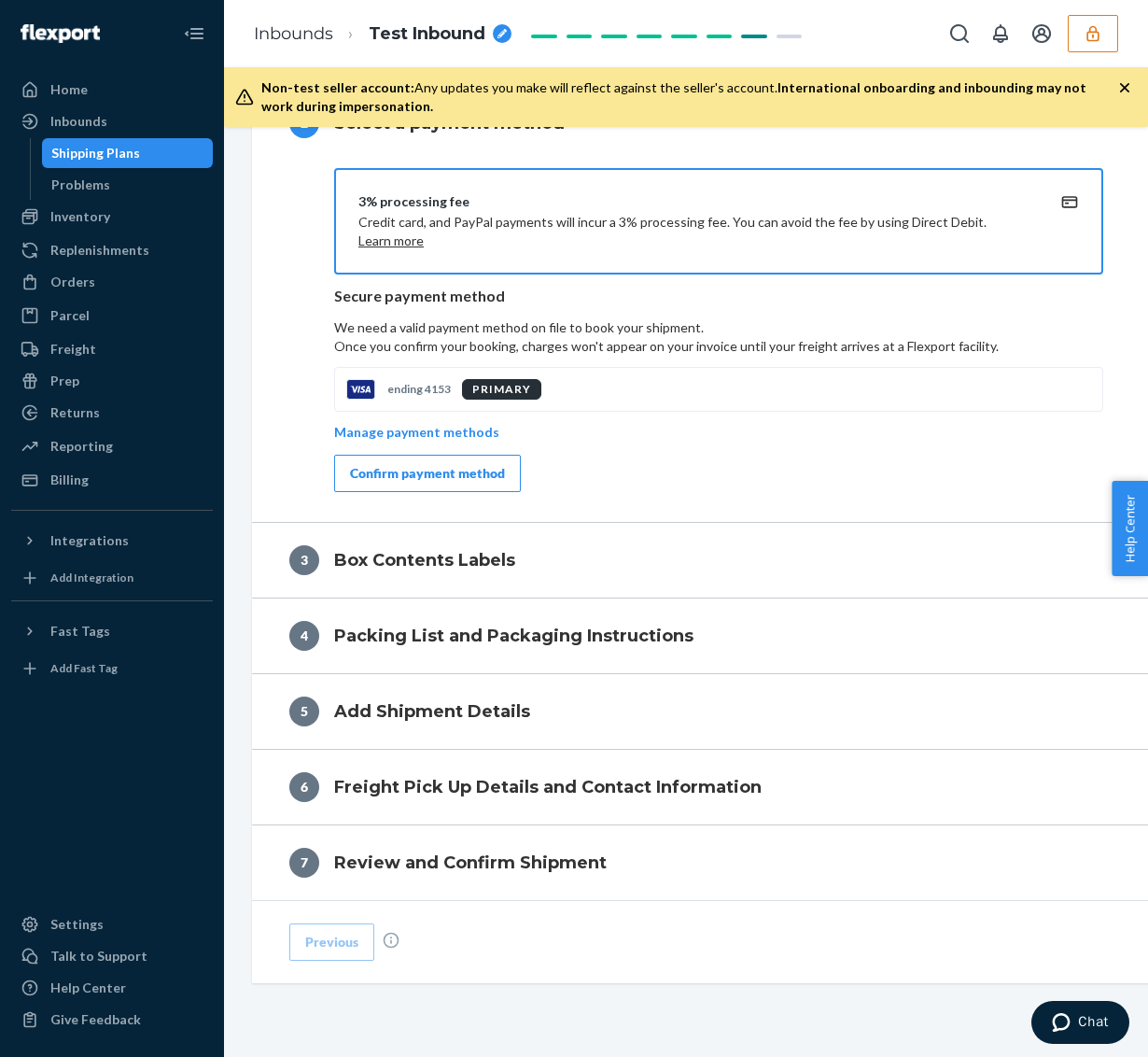 scroll, scrollTop: 1465, scrollLeft: 0, axis: vertical 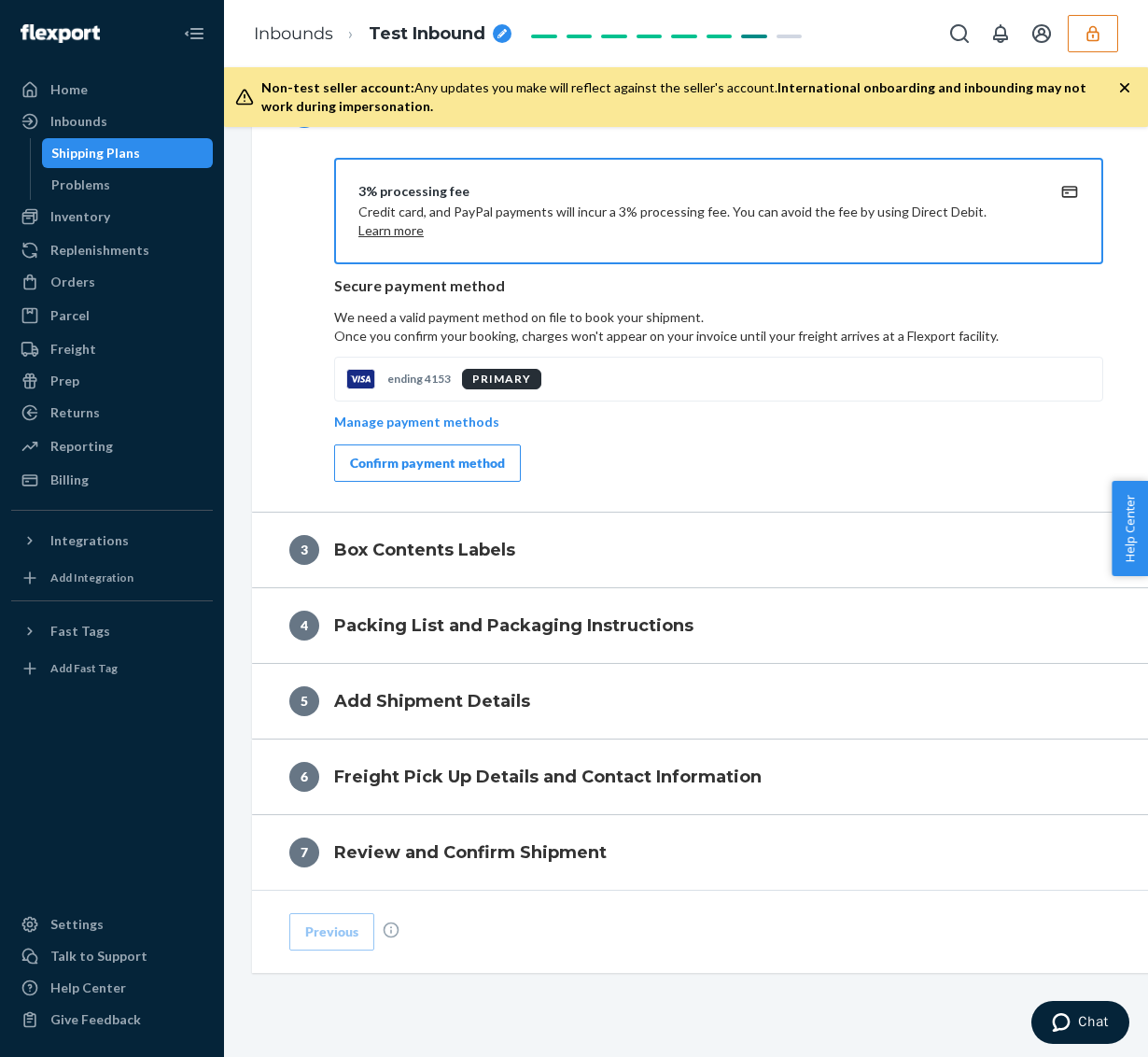click on "Confirm payment method" at bounding box center (427, 463) 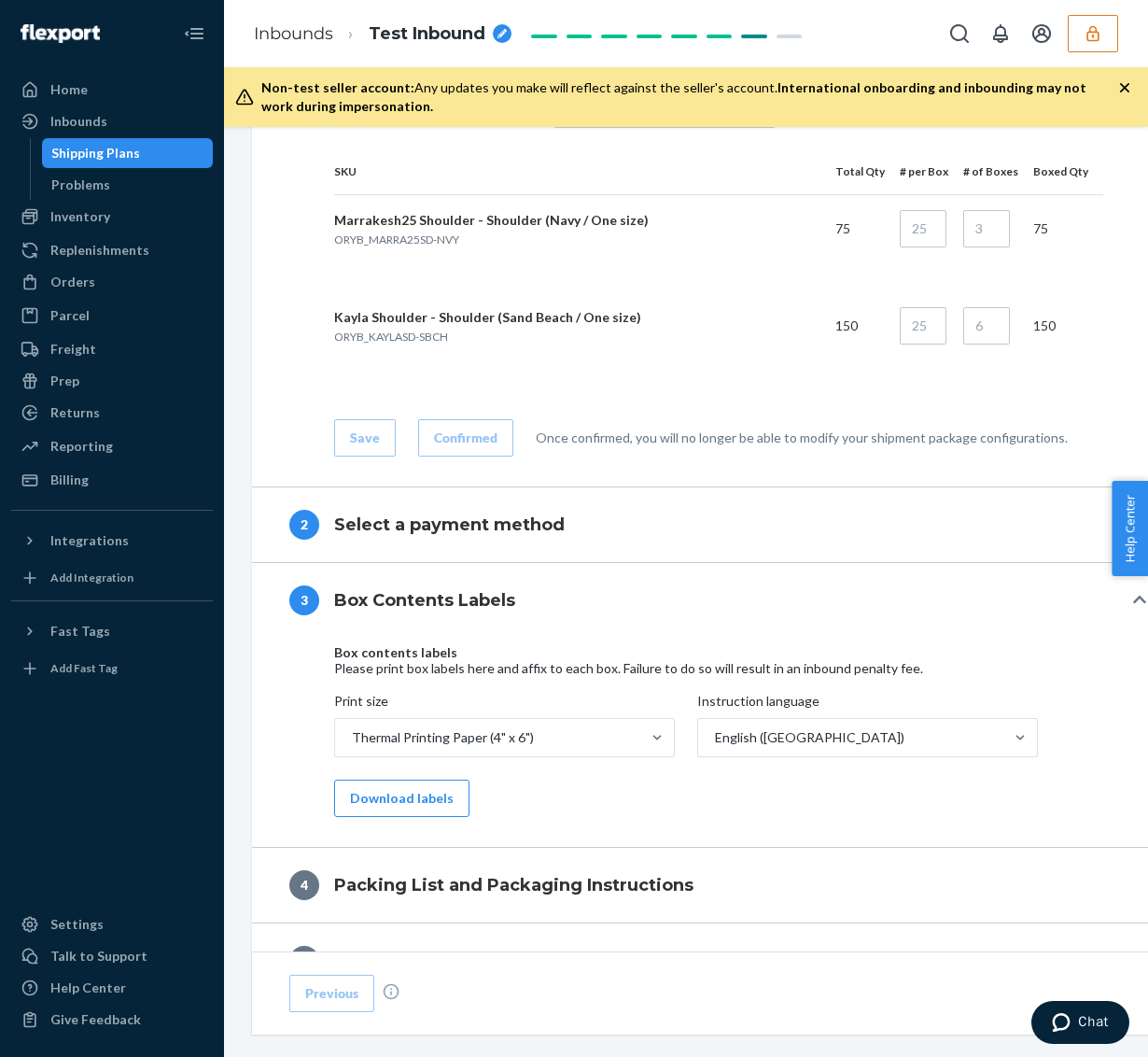 scroll, scrollTop: 1080, scrollLeft: 0, axis: vertical 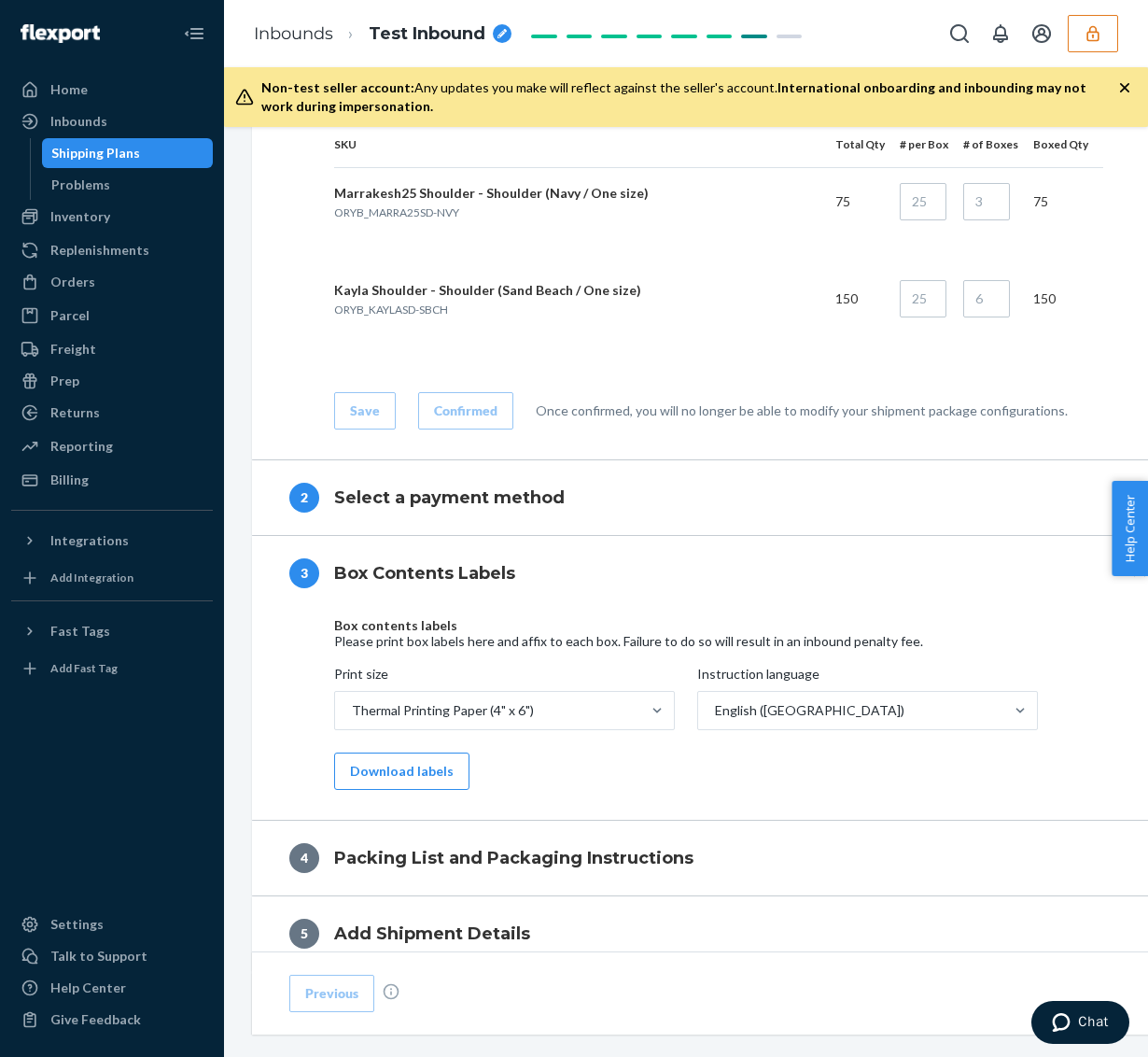 click on "Select a payment method" at bounding box center (449, 498) 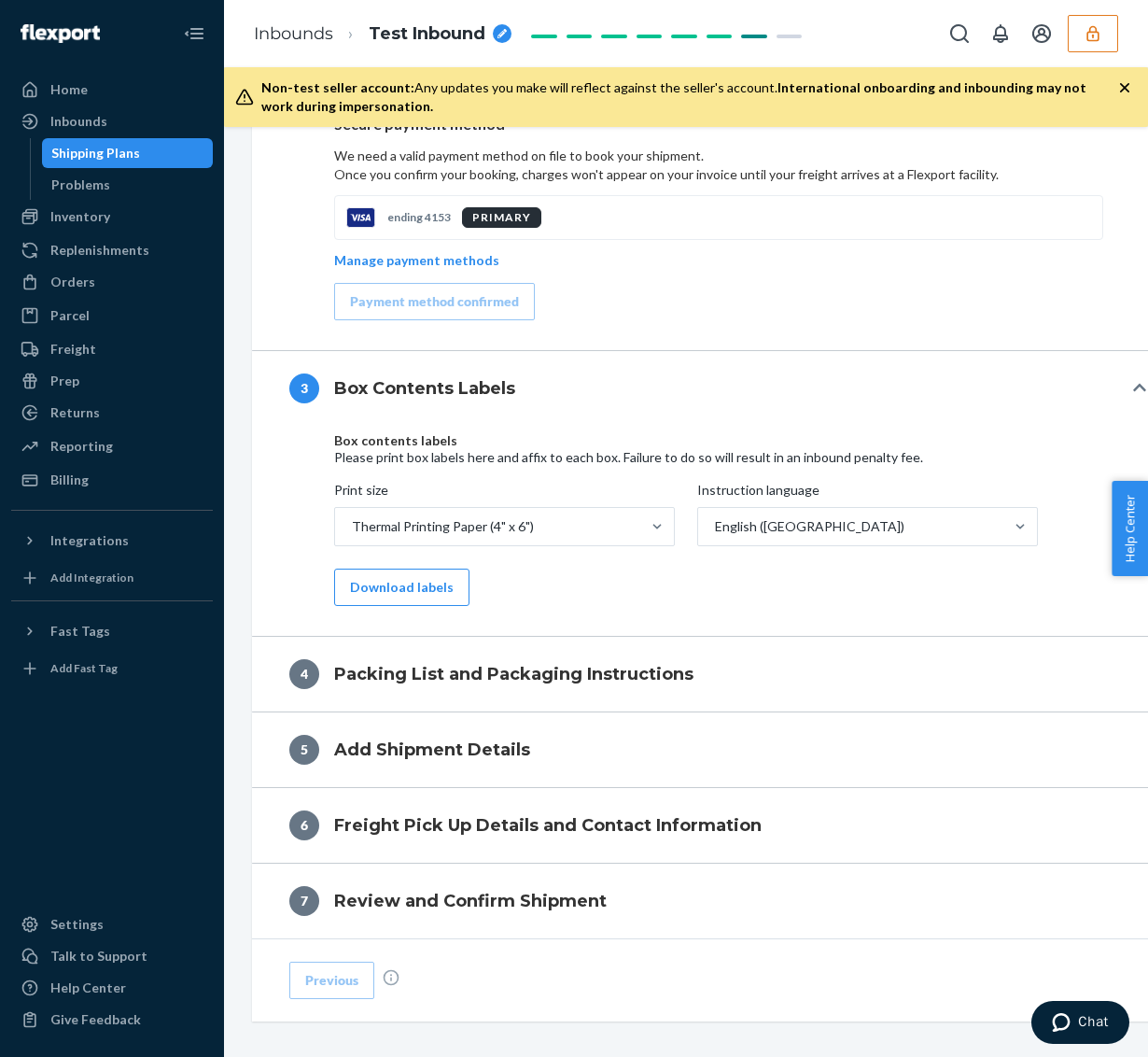 scroll, scrollTop: 1690, scrollLeft: 0, axis: vertical 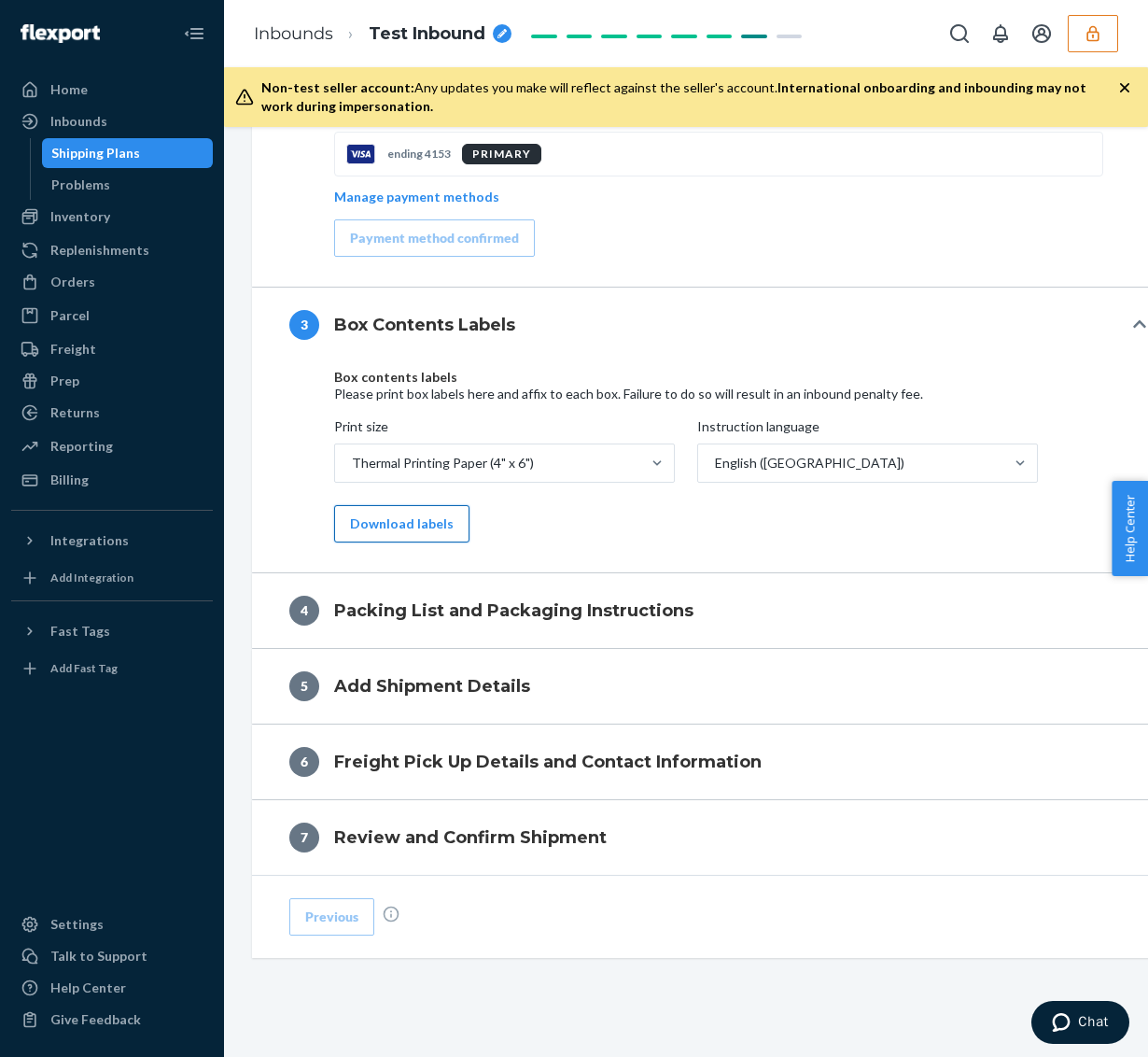 click on "Download labels" at bounding box center (401, 524) 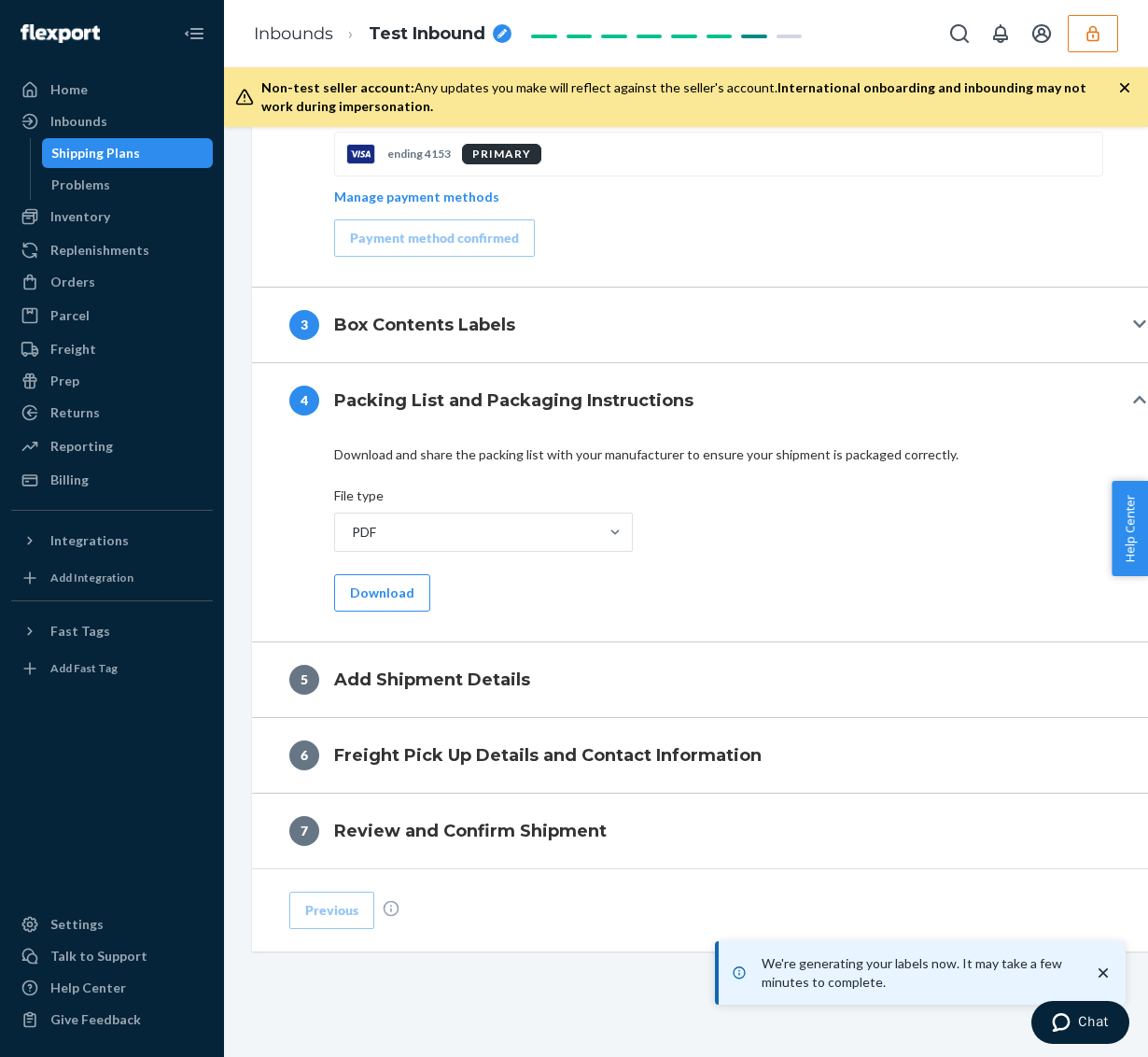 scroll, scrollTop: 1684, scrollLeft: 0, axis: vertical 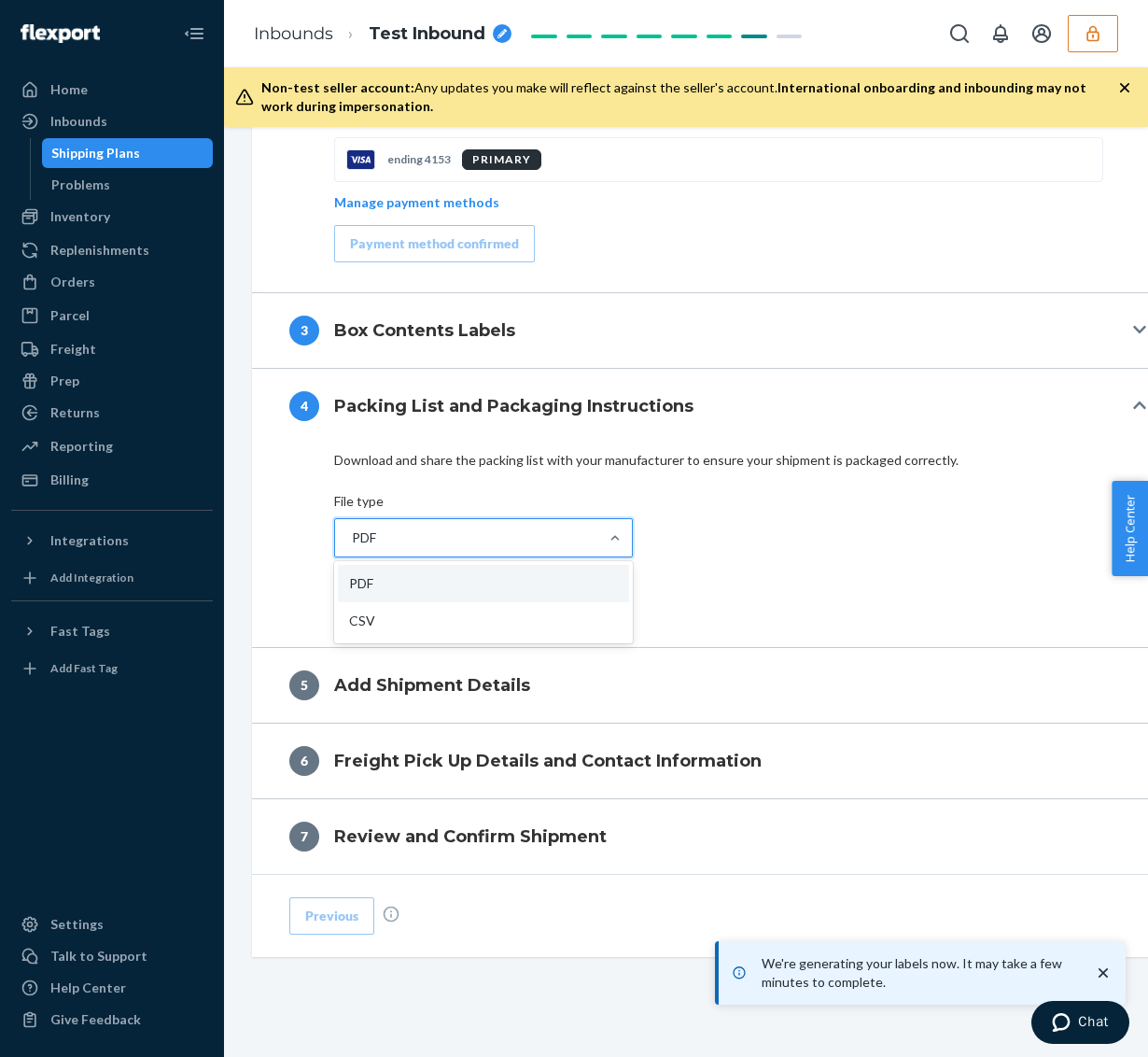 click on "PDF" at bounding box center (467, 538) 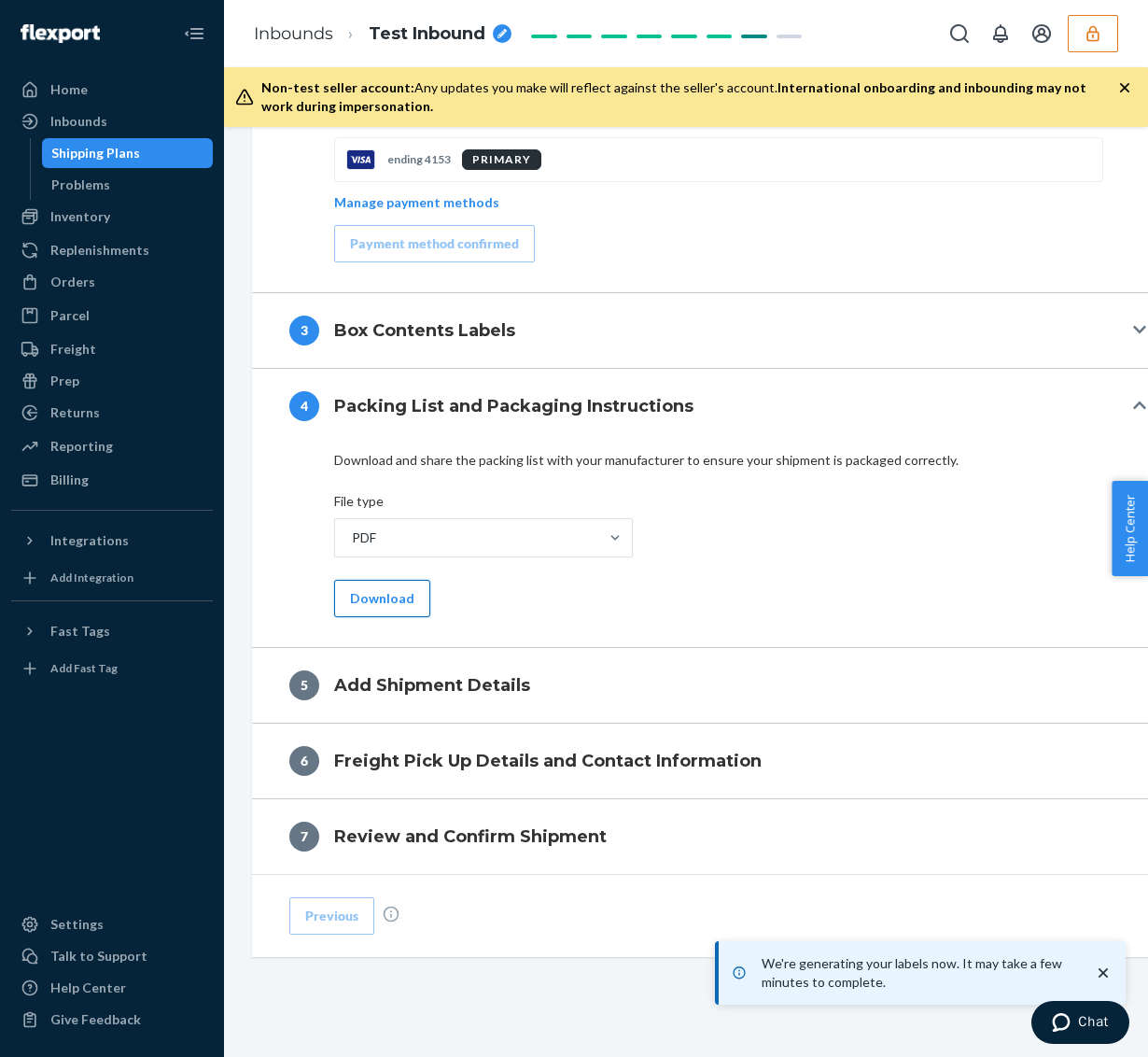 click on "Download" at bounding box center [382, 599] 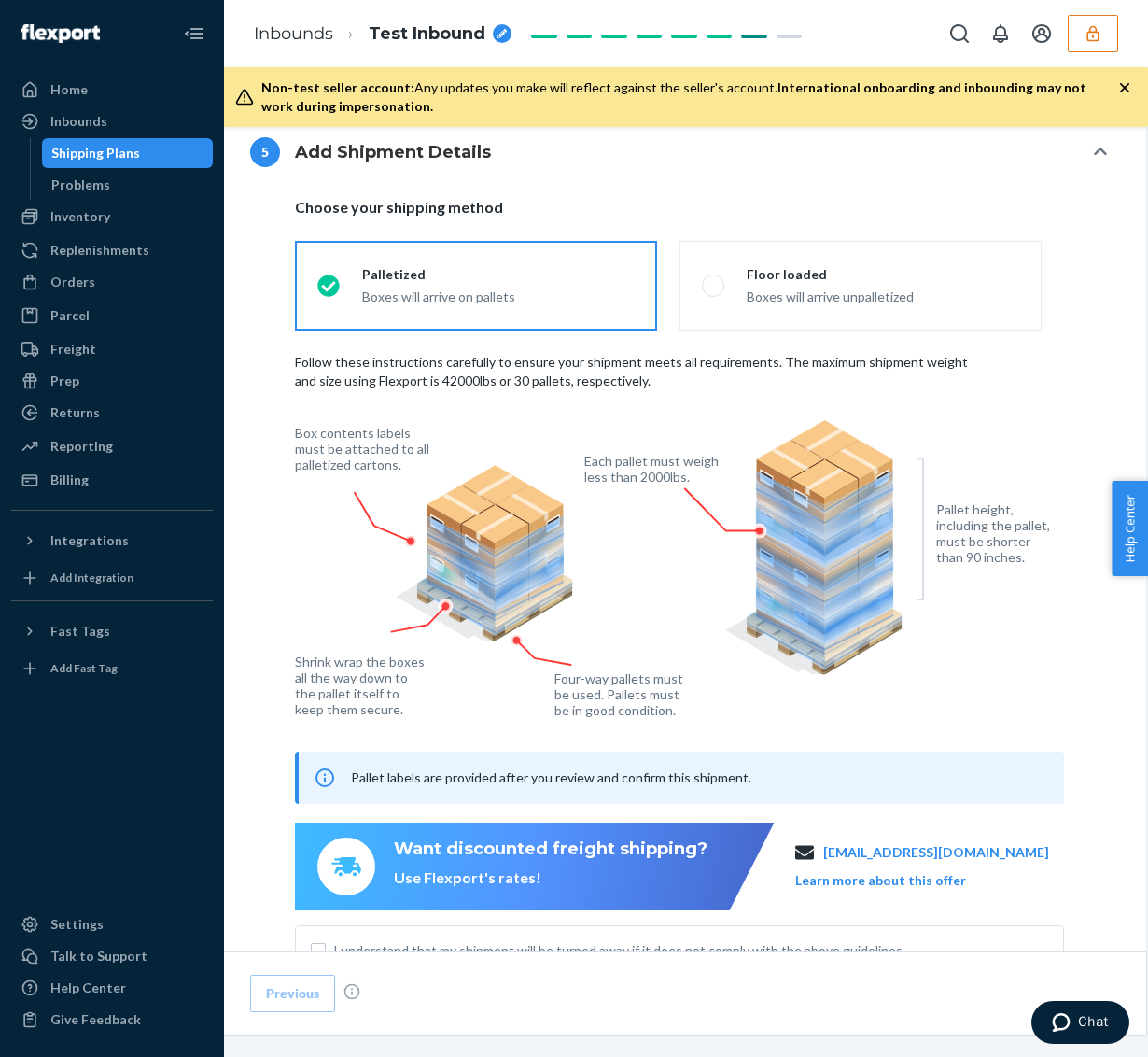 scroll, scrollTop: 1989, scrollLeft: 39, axis: both 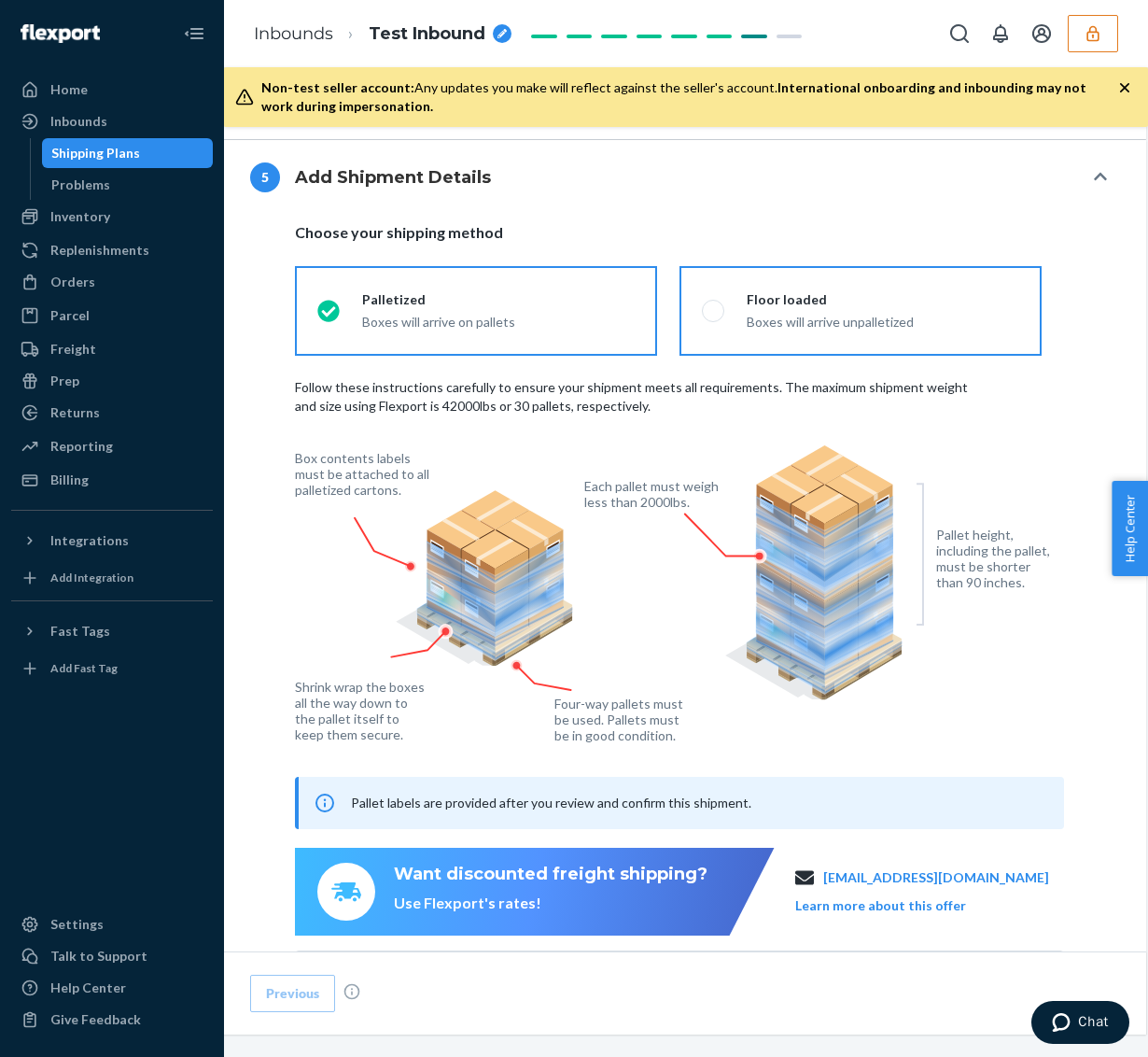 click at bounding box center (713, 311) 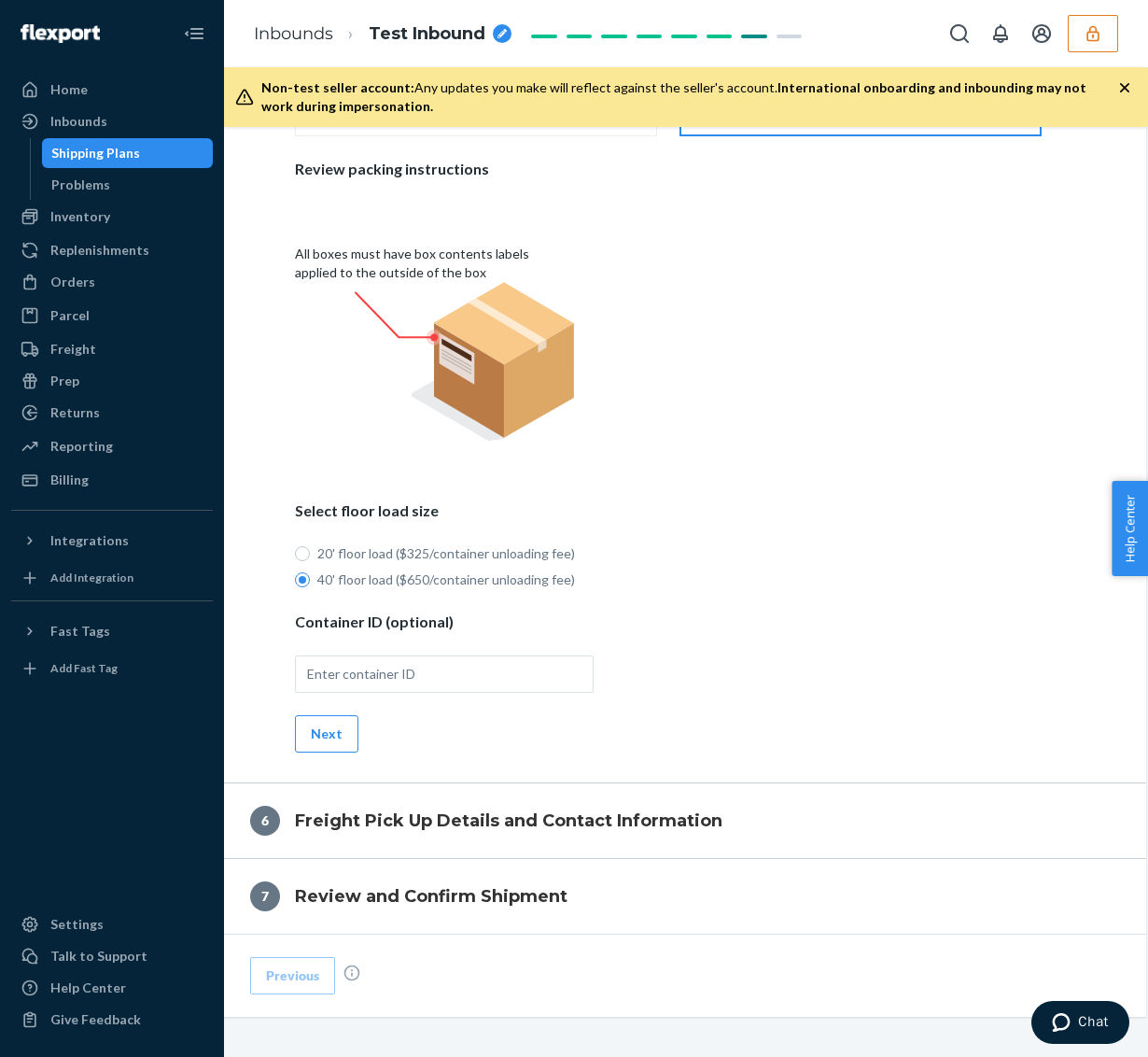 scroll, scrollTop: 2213, scrollLeft: 39, axis: both 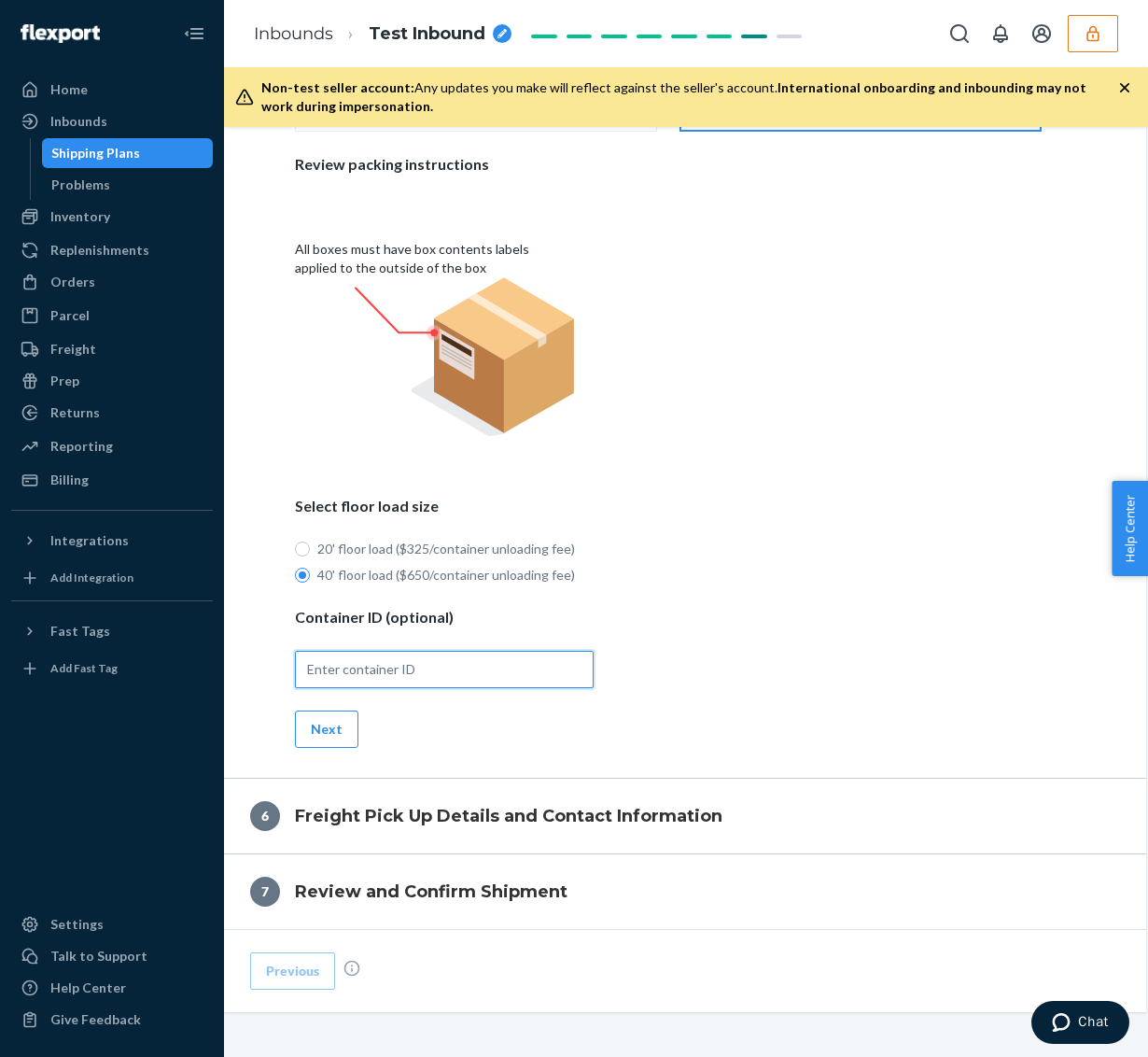 click at bounding box center (444, 669) 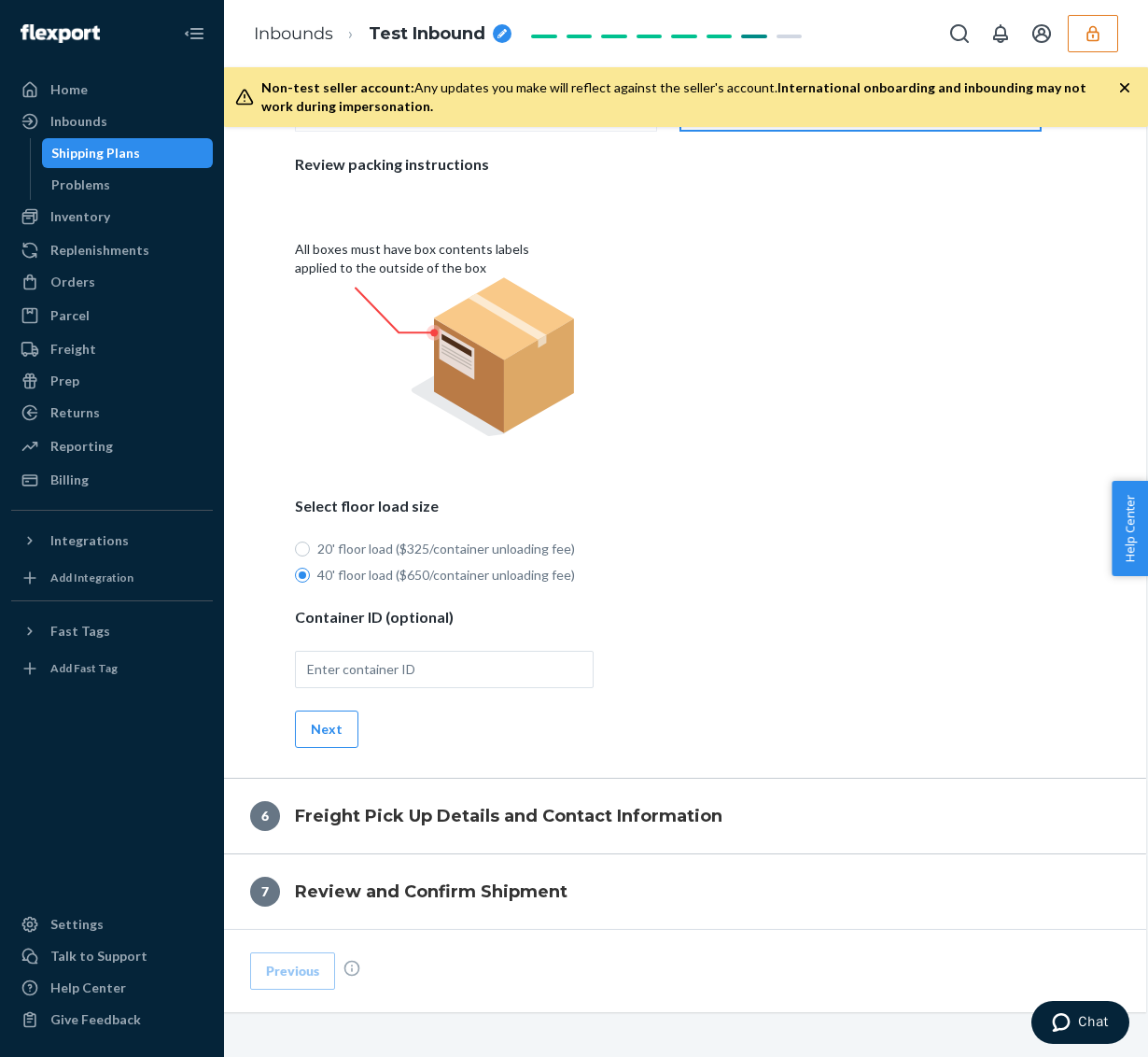 click on "Choose your shipping method Palletized Boxes will arrive on pallets Floor loaded Boxes will arrive unpalletized Review packing instructions All boxes must have box contents labels applied to the outside of the box Select floor load size 20' floor load ($325/container unloading fee) 40' floor load ($650/container unloading fee) Container ID (optional) Next" at bounding box center (679, 373) 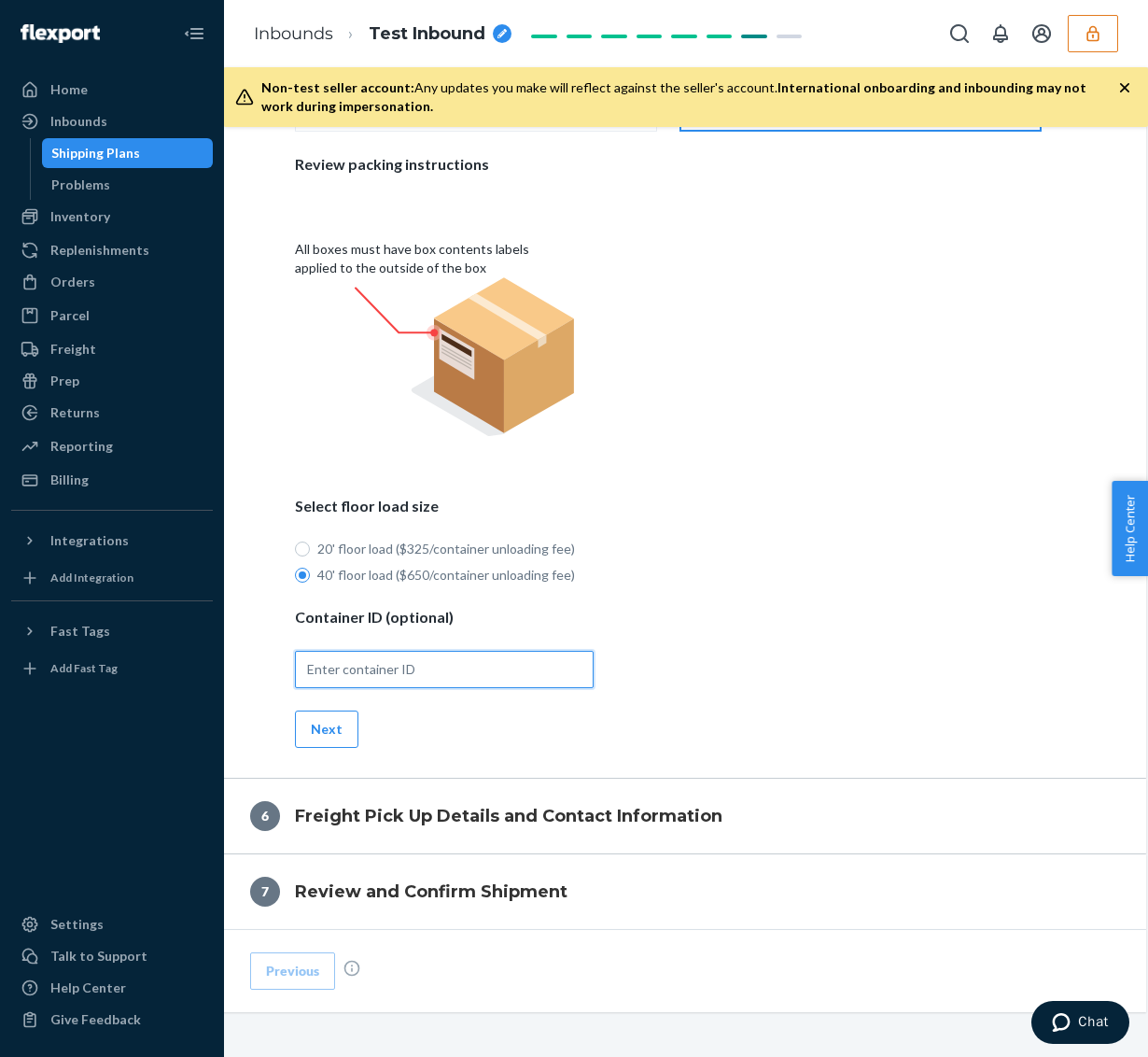 click at bounding box center (444, 669) 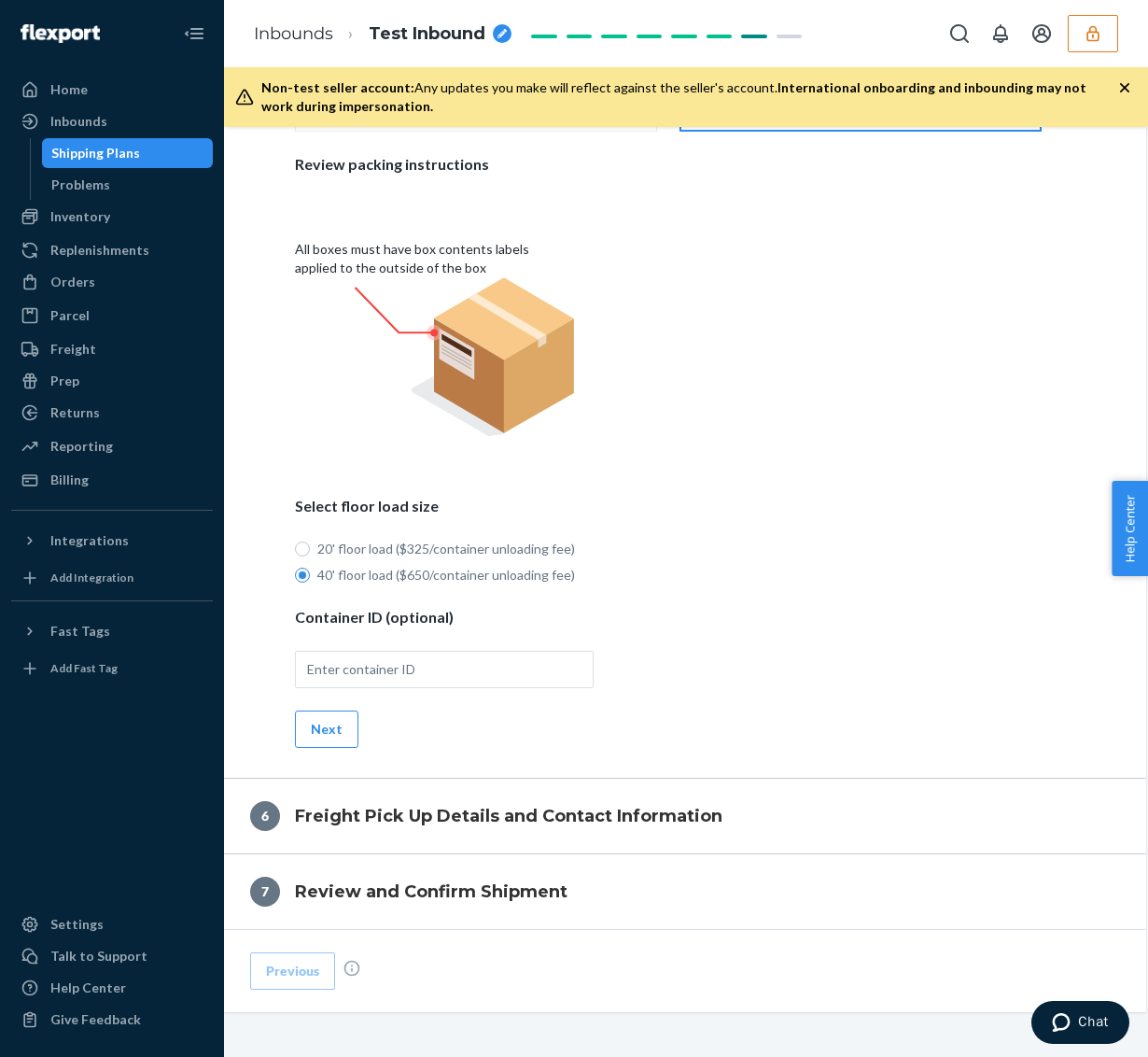 click on "20' floor load ($325/container unloading fee) 40' floor load ($650/container unloading fee)" at bounding box center [679, 562] 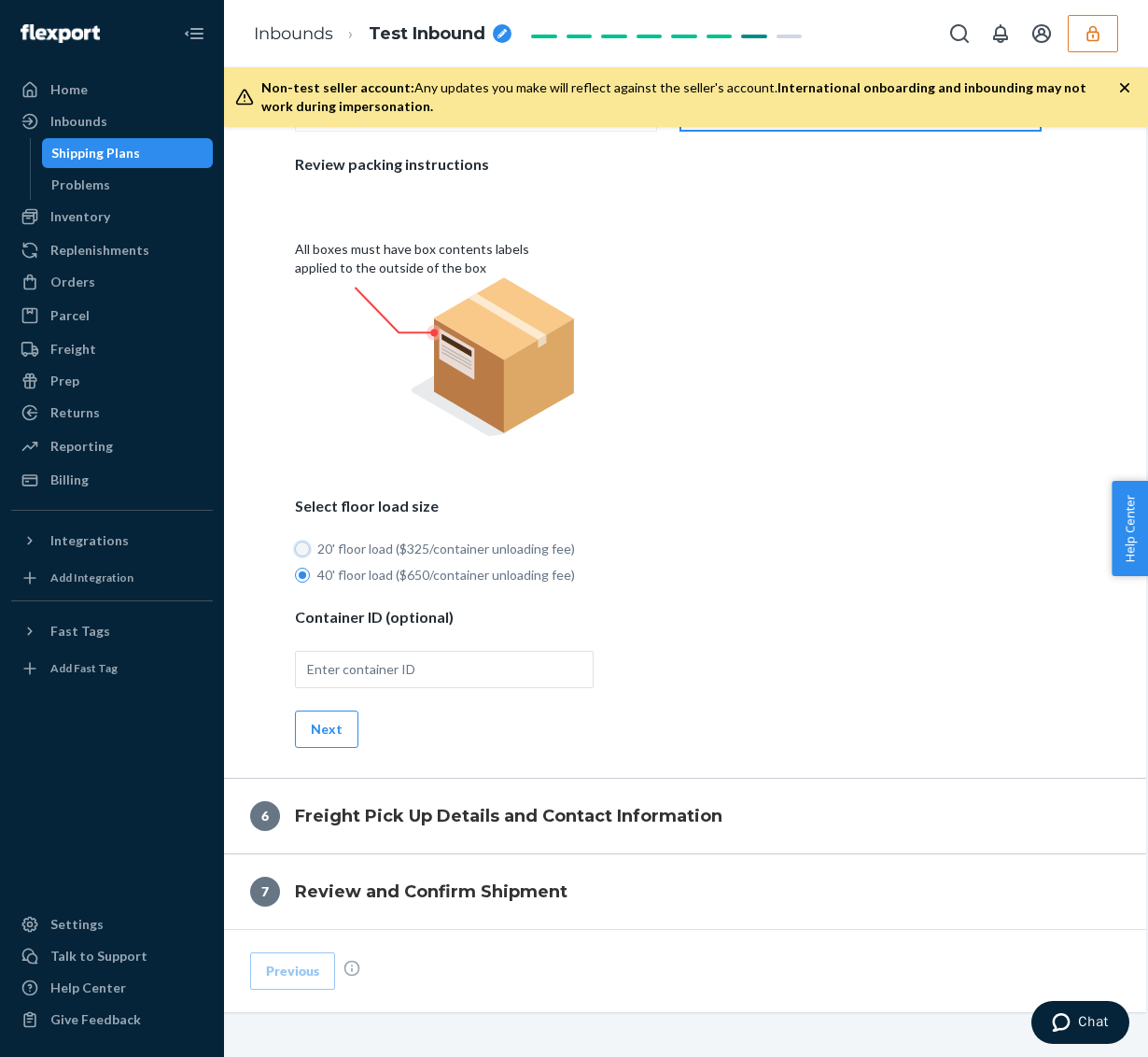 click on "20' floor load ($325/container unloading fee)" at bounding box center [302, 549] 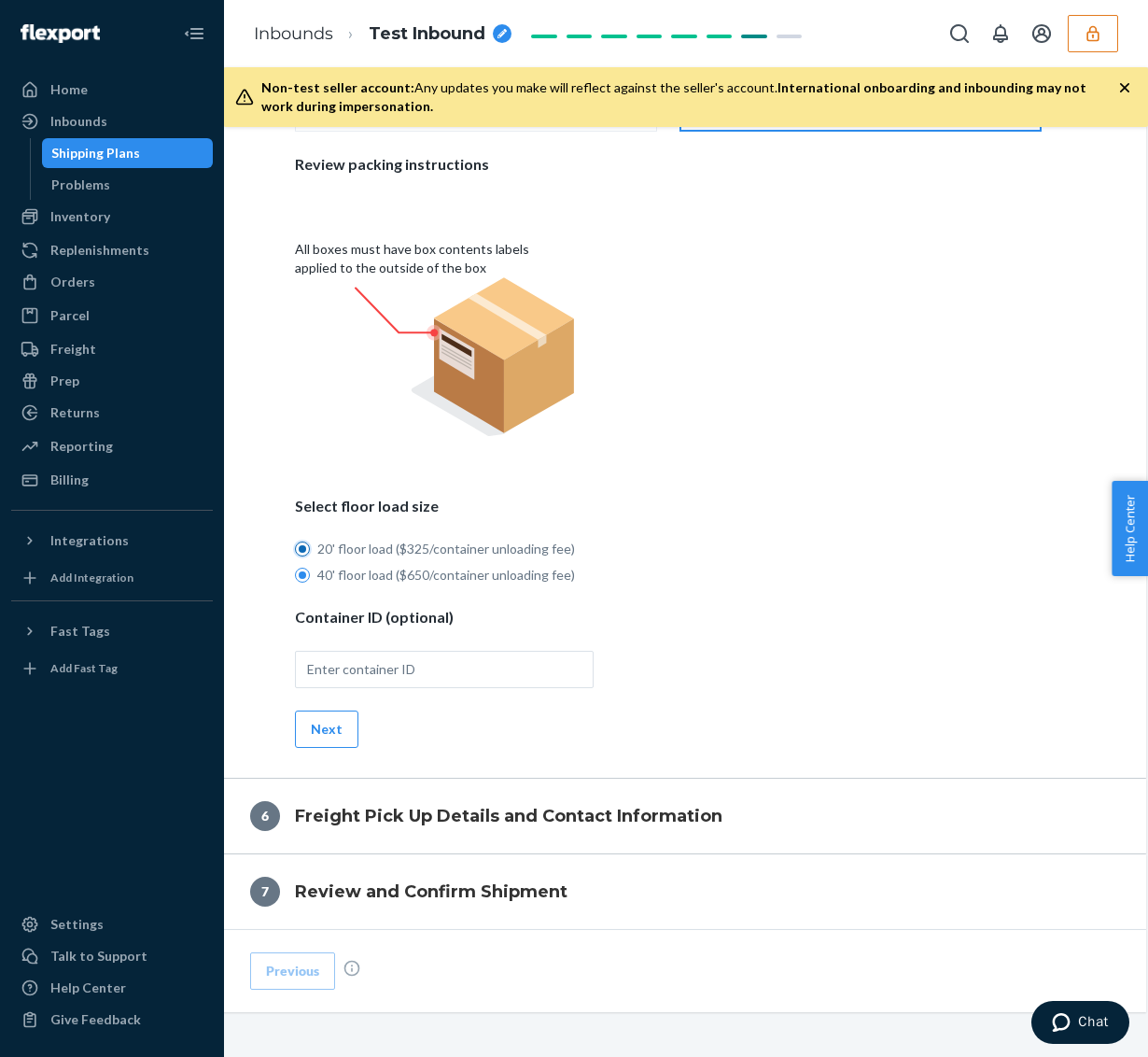 radio on "false" 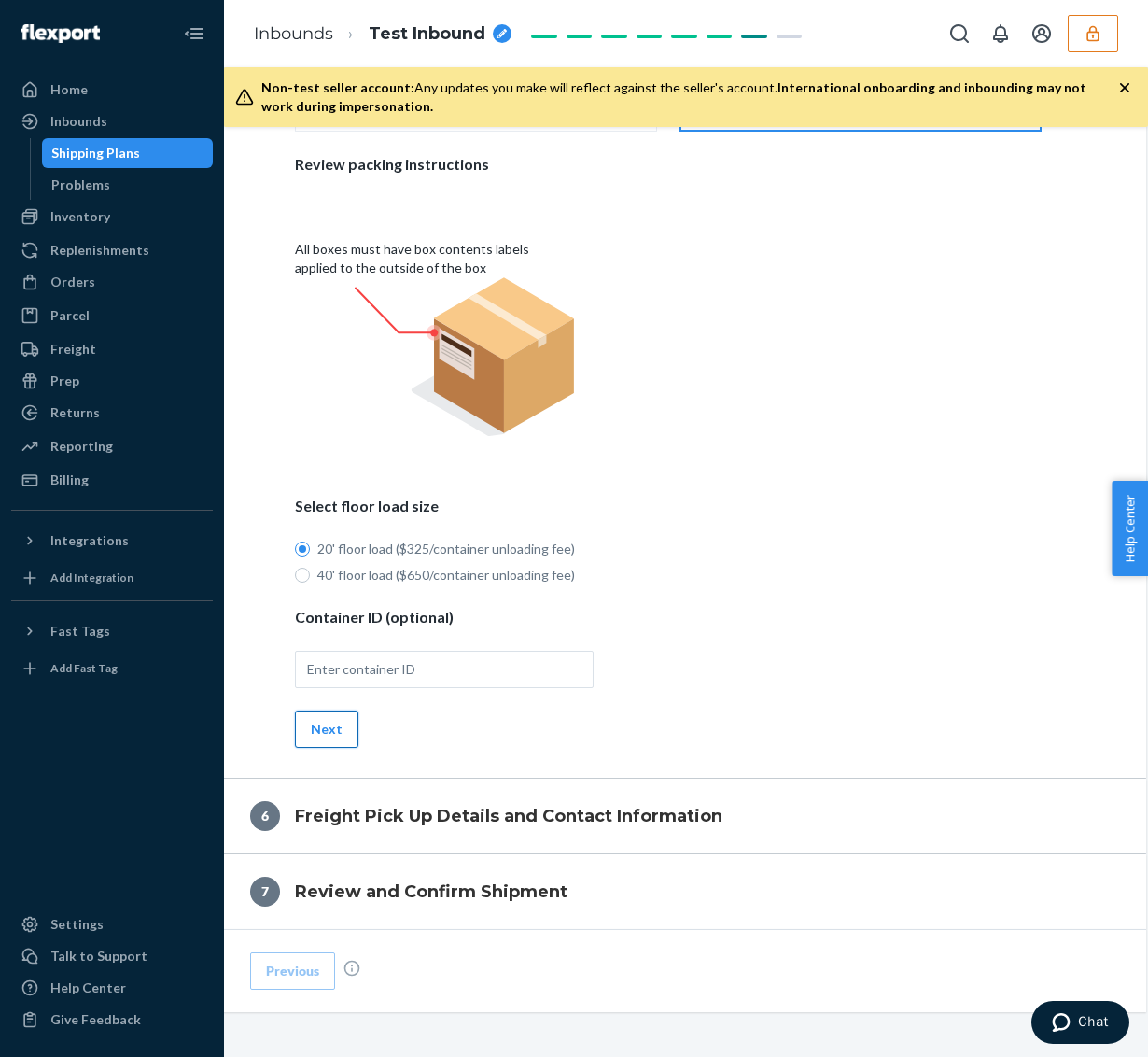 click on "Next" at bounding box center [327, 729] 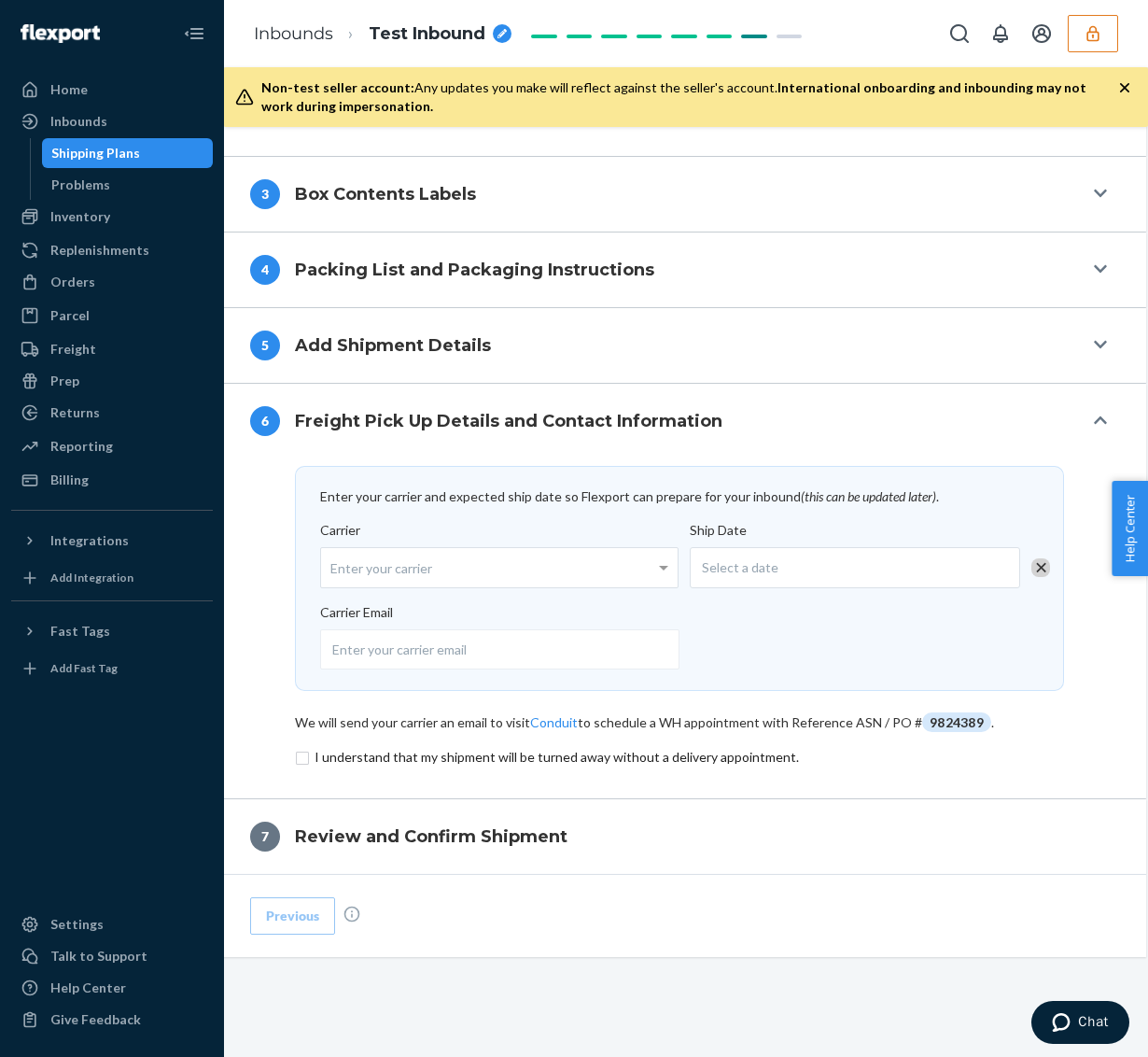 click at bounding box center [679, 757] 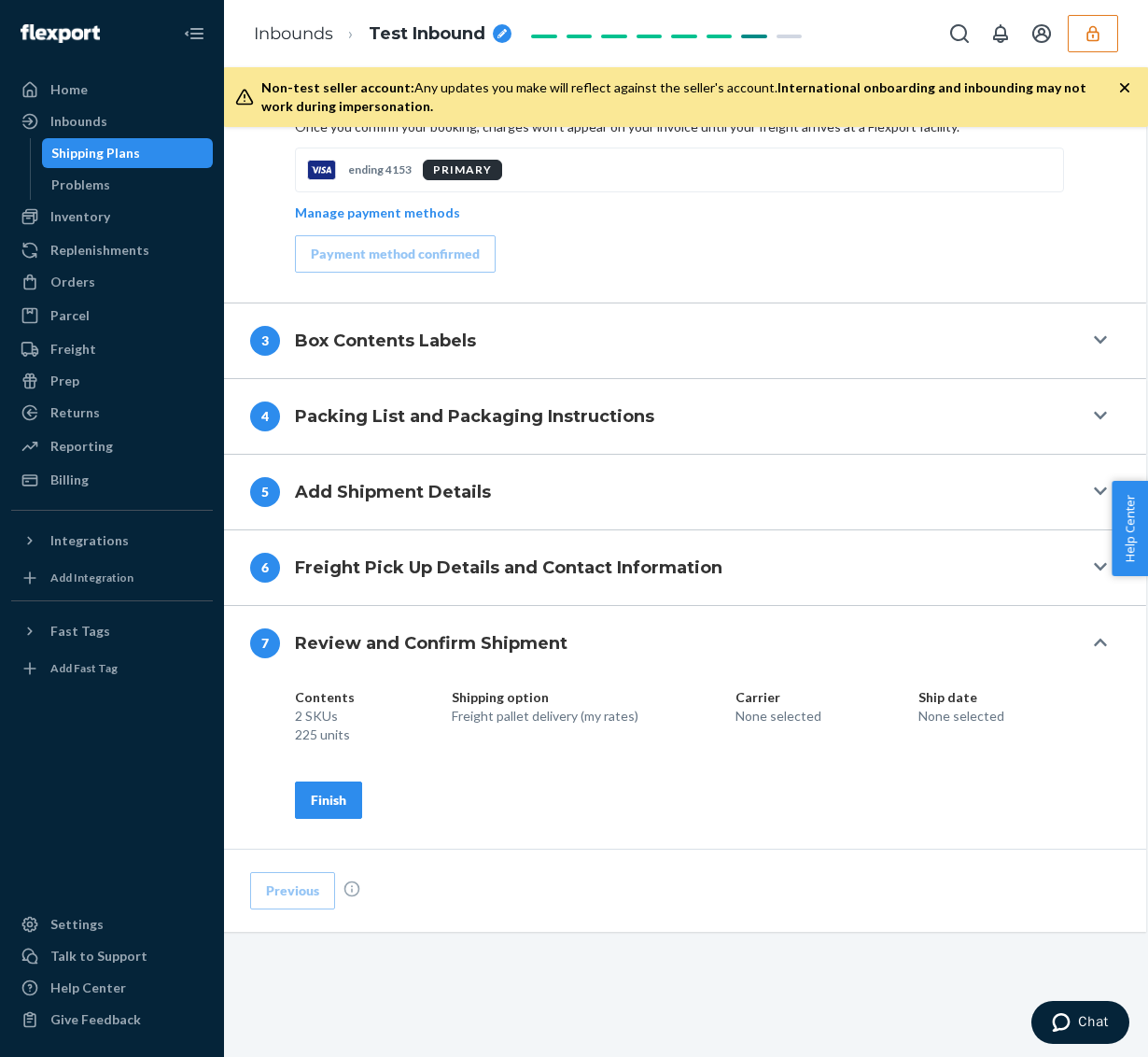 scroll, scrollTop: 1650, scrollLeft: 39, axis: both 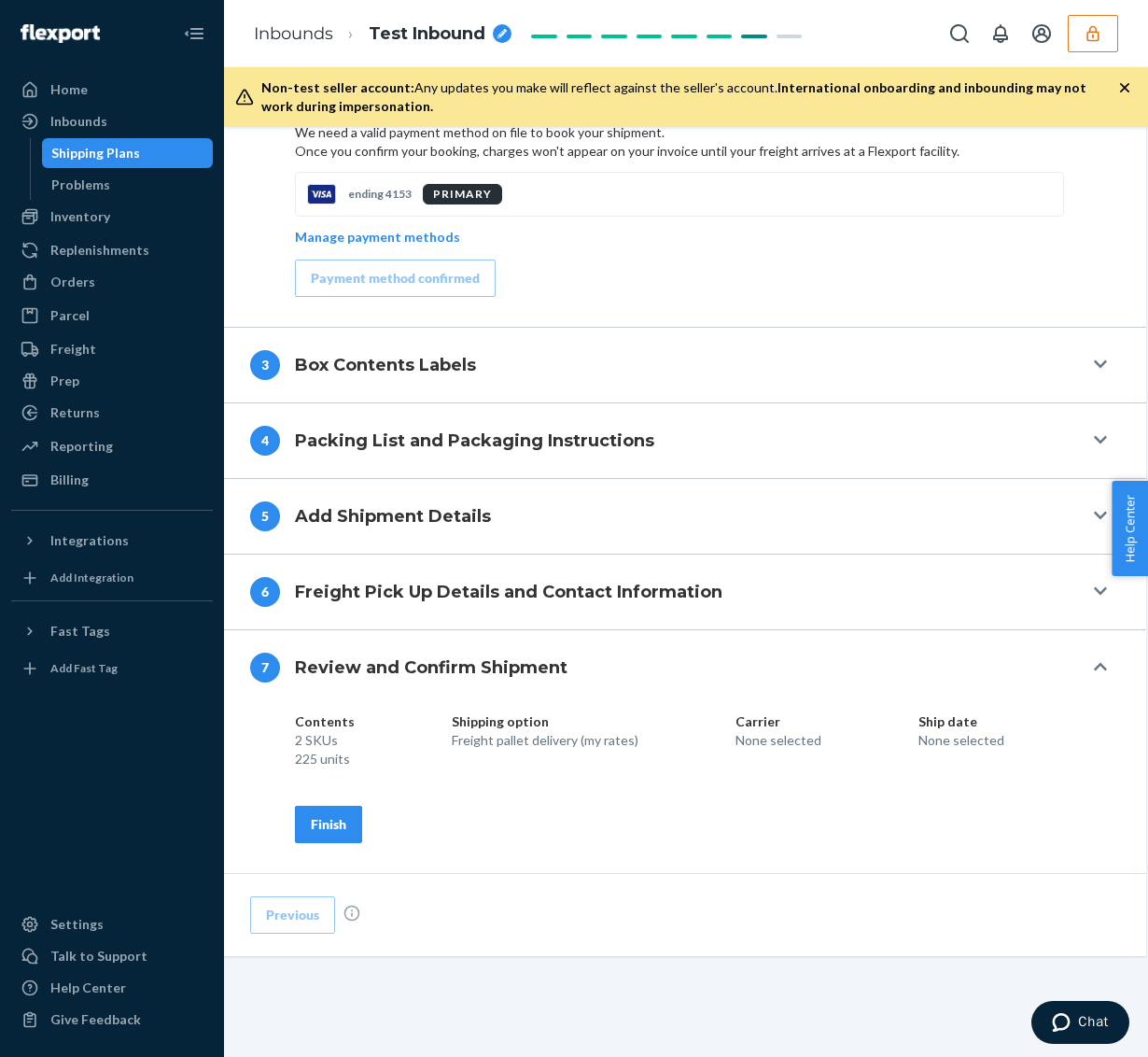 click on "Finish" at bounding box center (329, 824) 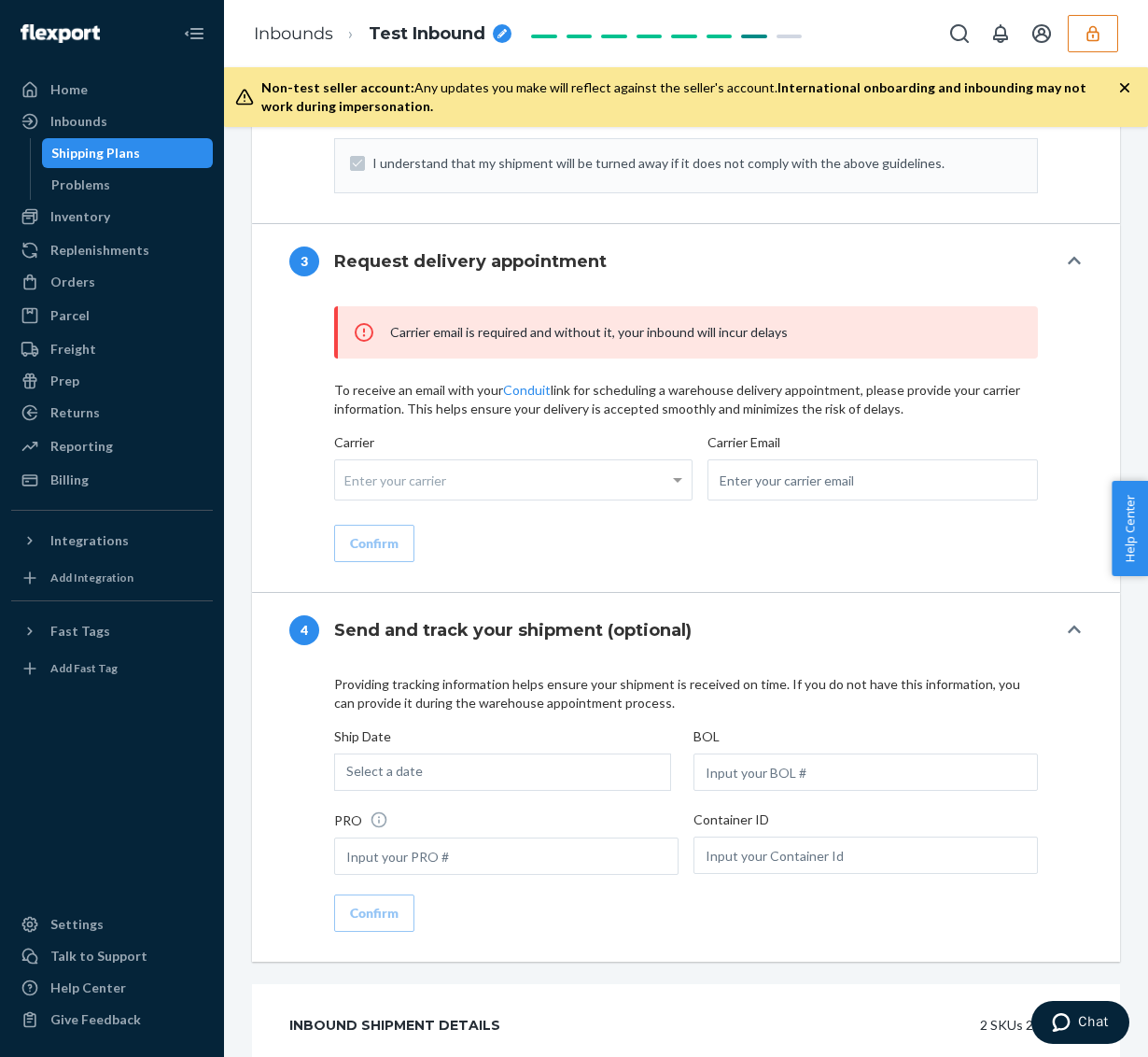 scroll, scrollTop: 2553, scrollLeft: 0, axis: vertical 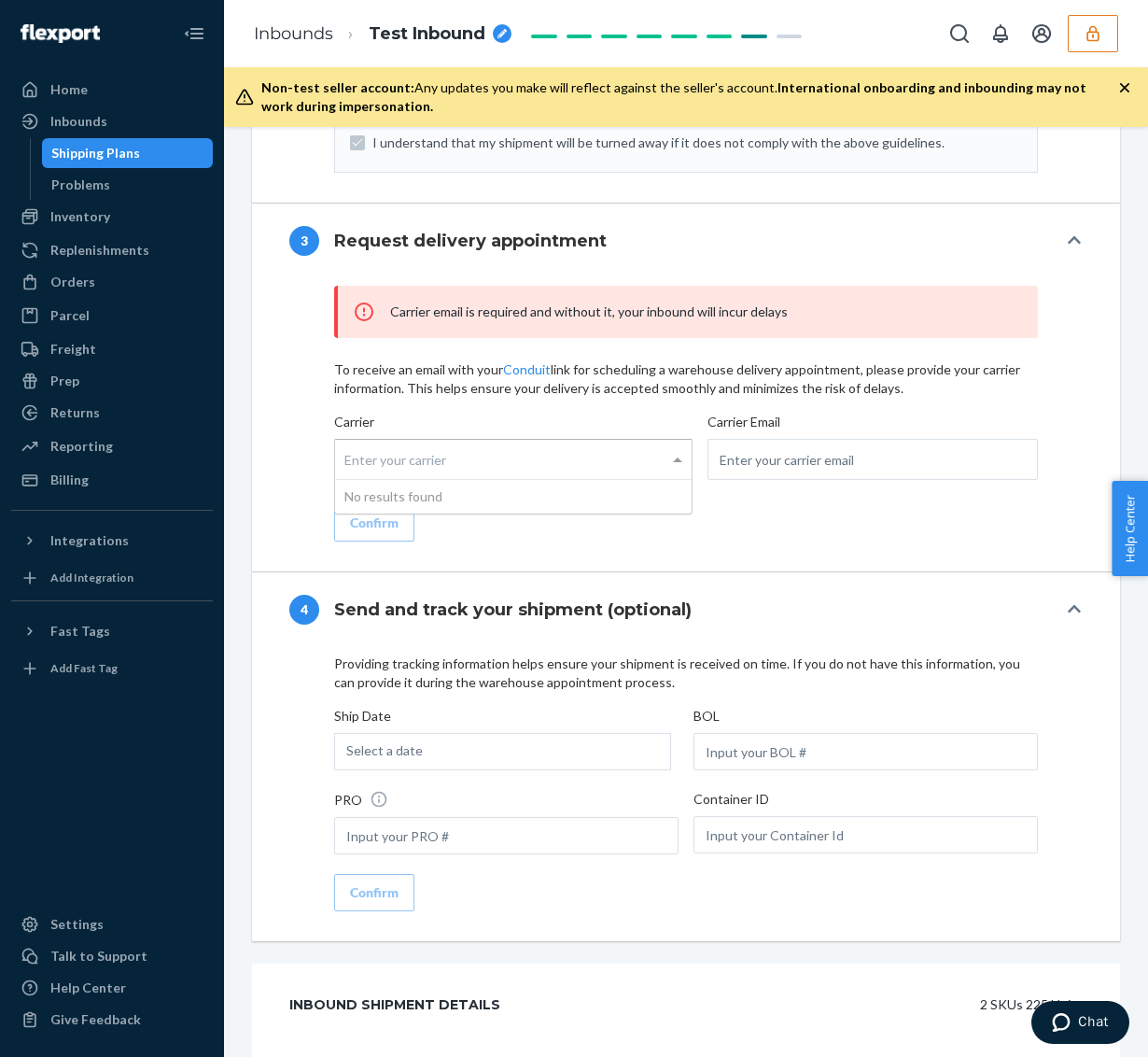 click on "Enter your carrier" at bounding box center [513, 459] 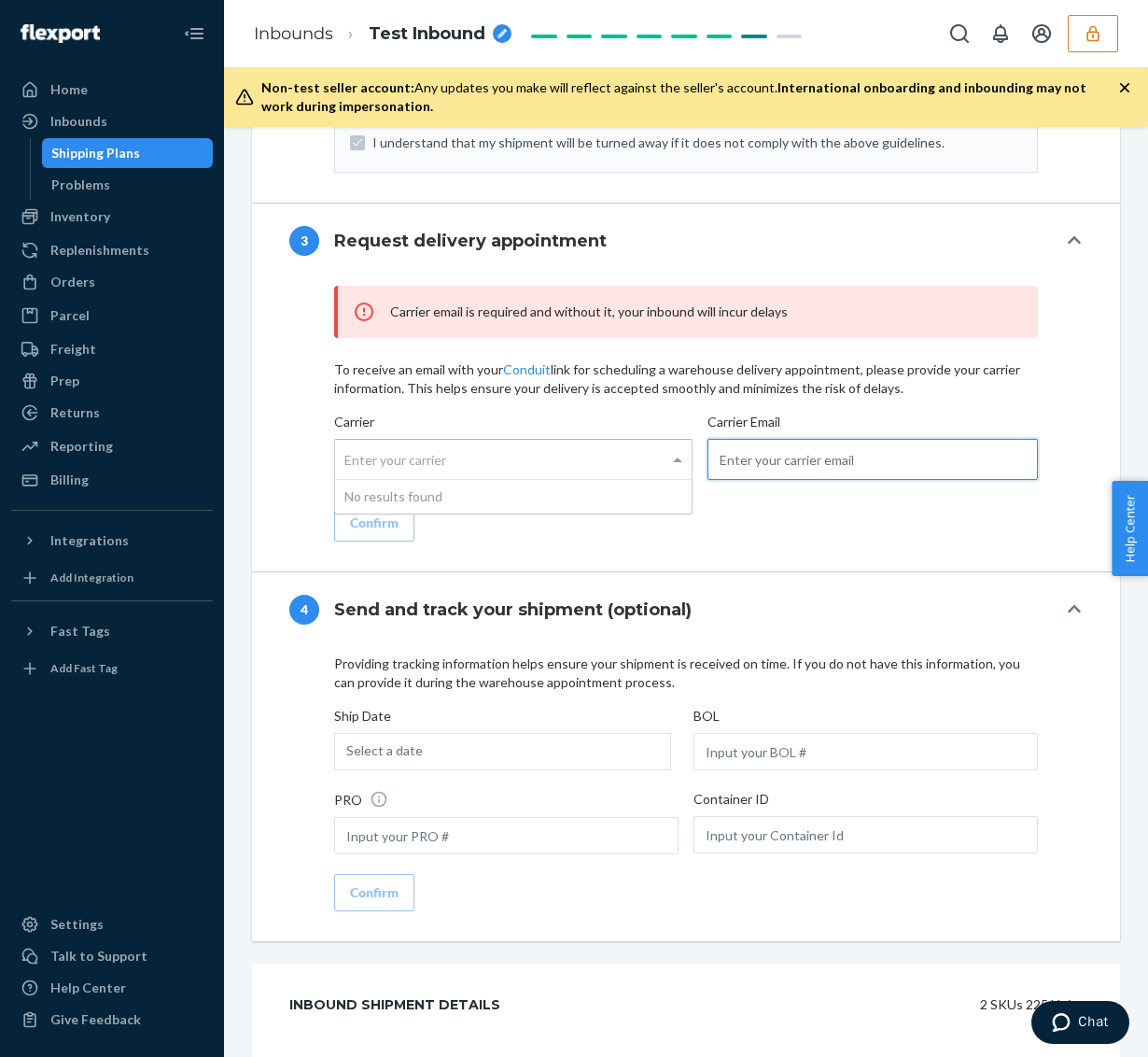 click at bounding box center [873, 459] 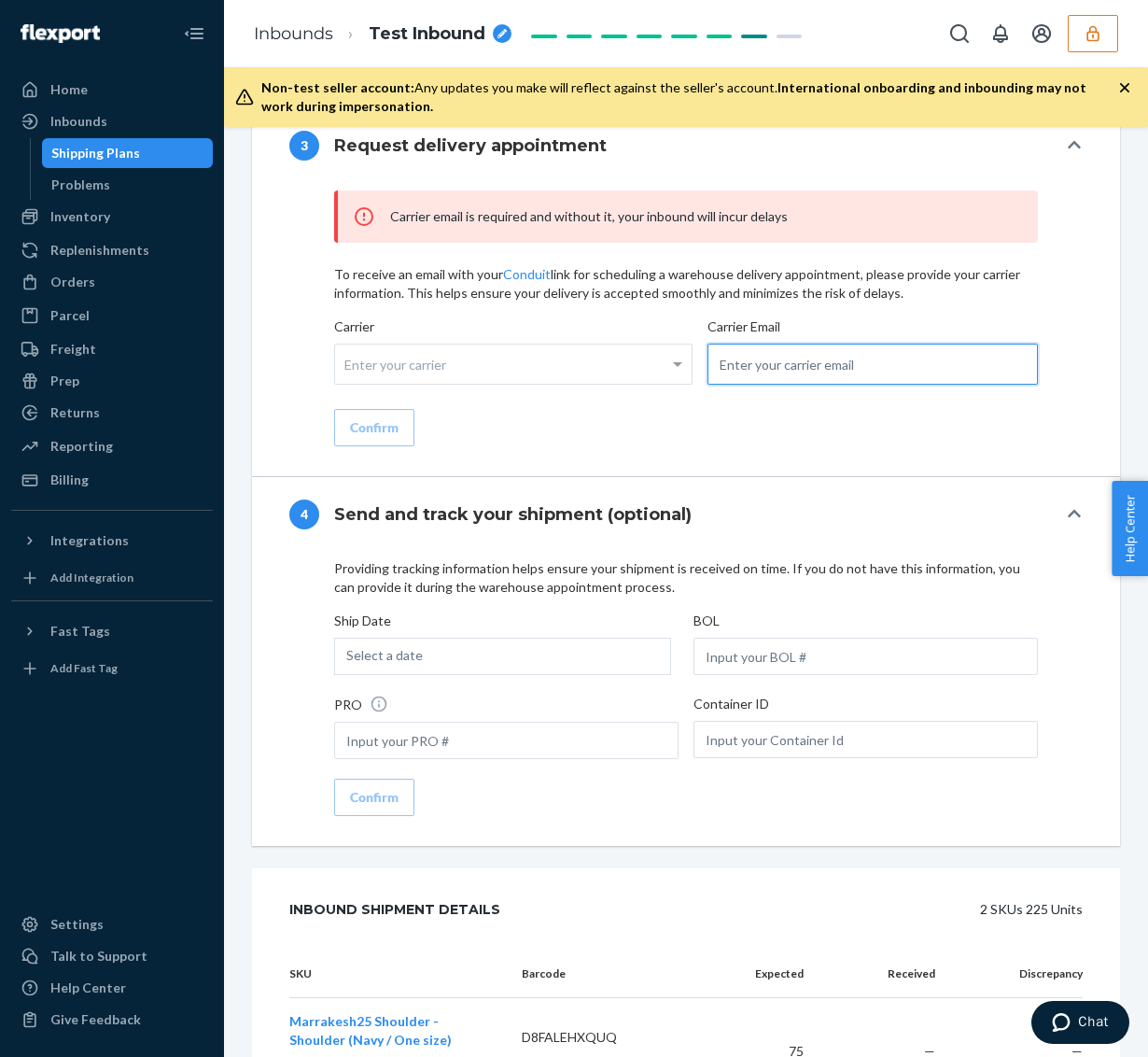 scroll, scrollTop: 2700, scrollLeft: 0, axis: vertical 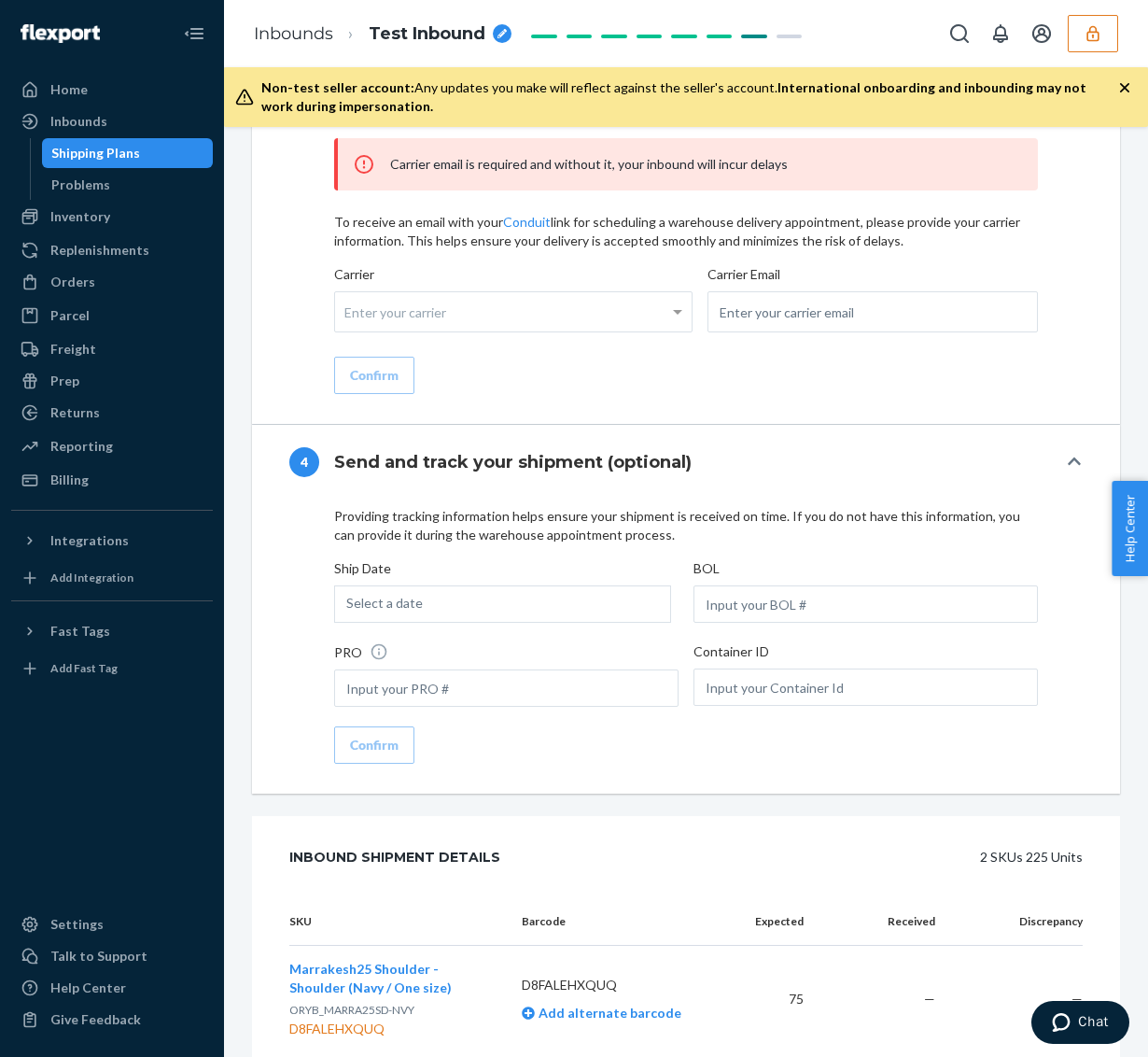 click on "Select a date" at bounding box center [385, 602] 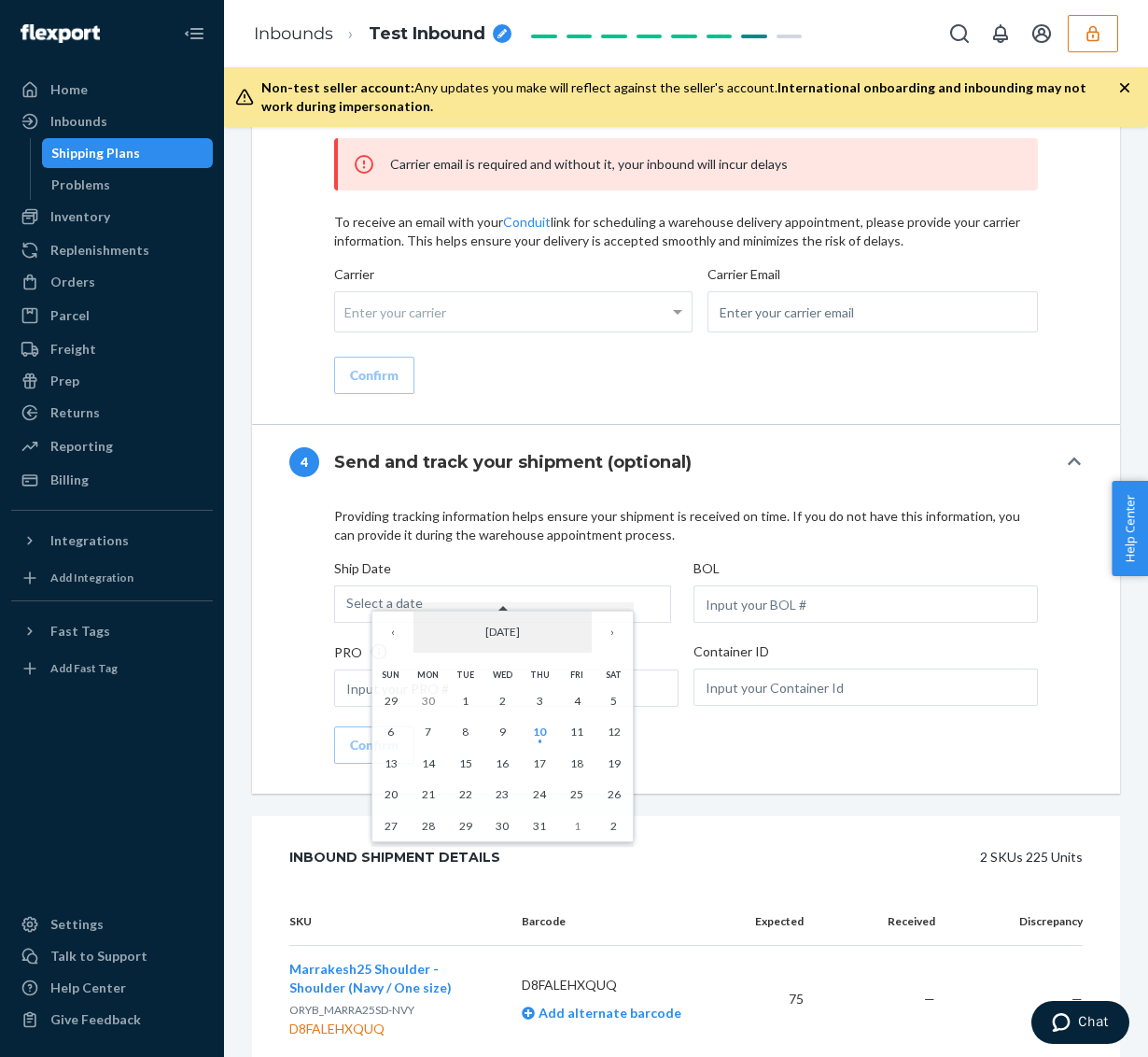 click on "Providing tracking information helps ensure your shipment is received on time. If you do not have this information, you can provide it during the warehouse appointment process." at bounding box center (686, 526) 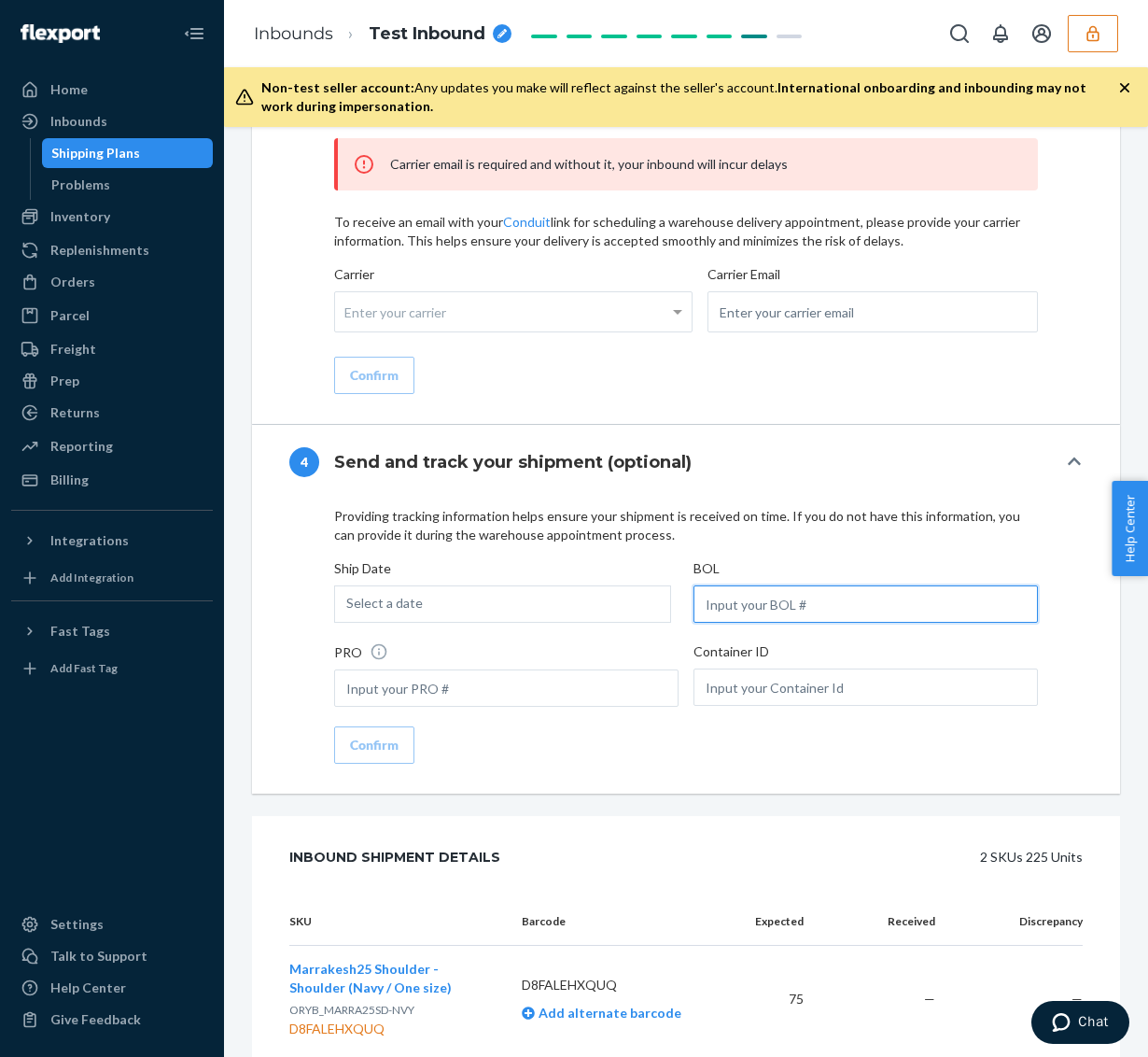 click at bounding box center (865, 604) 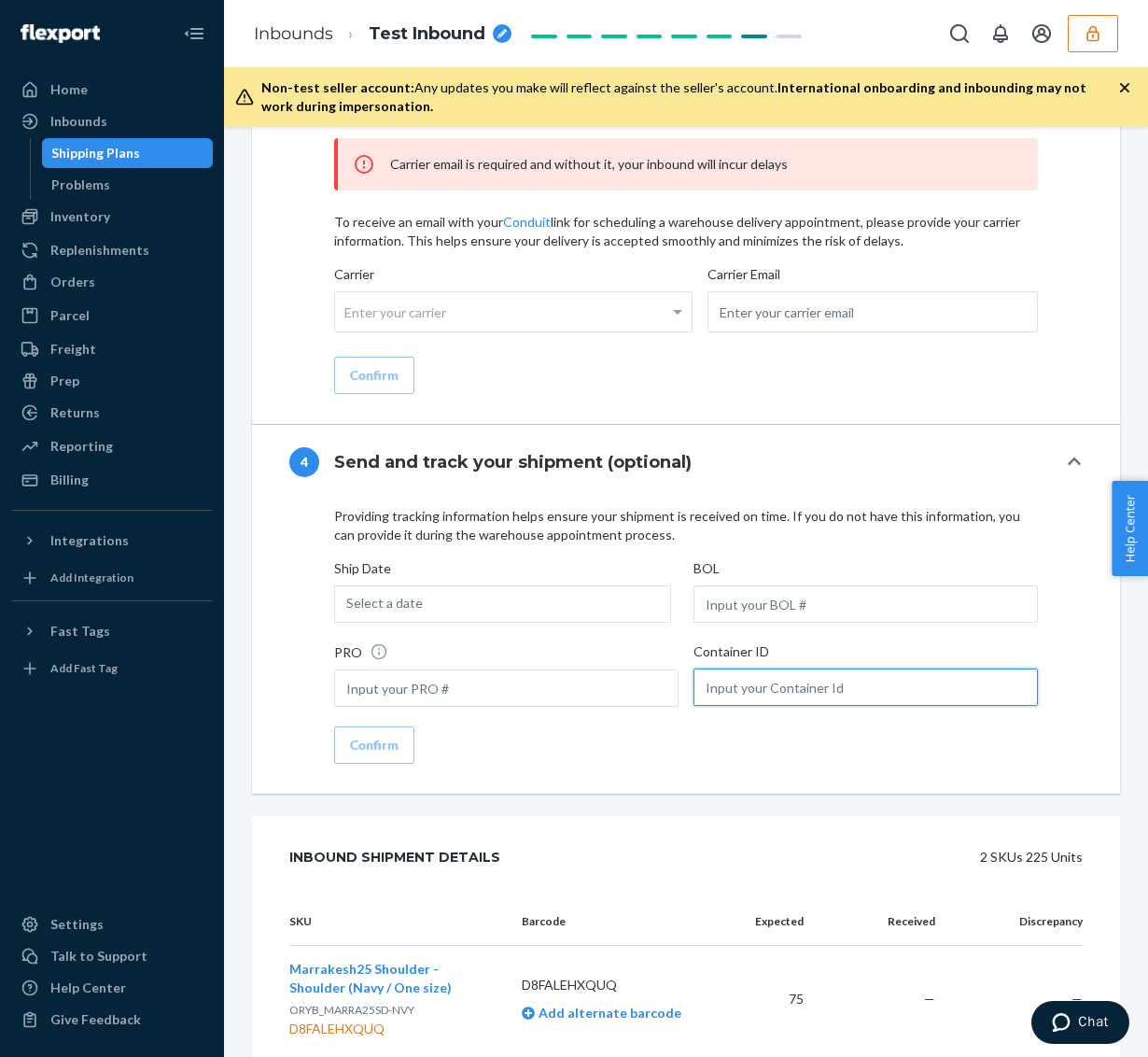 click at bounding box center [865, 687] 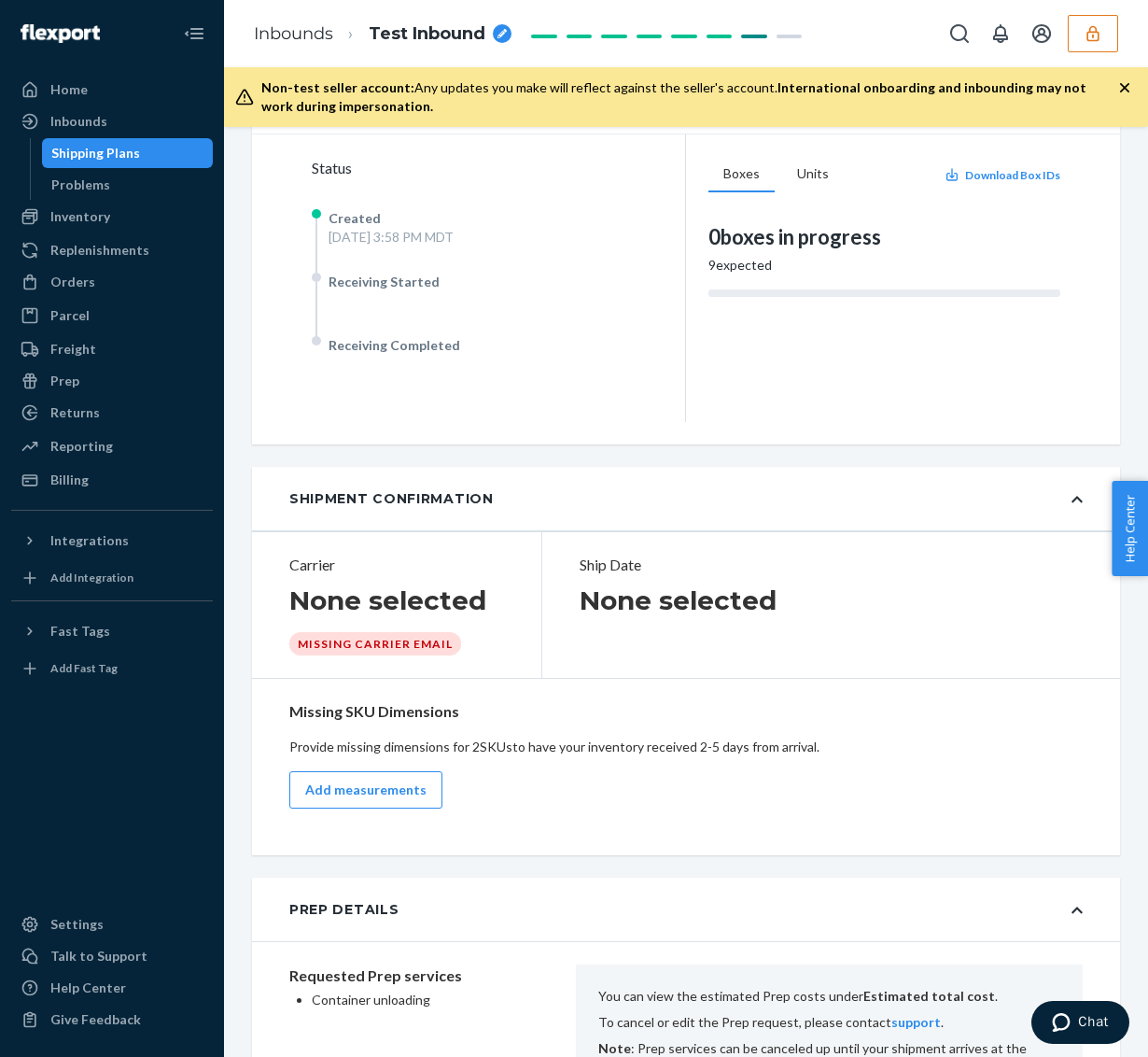 scroll, scrollTop: 0, scrollLeft: 0, axis: both 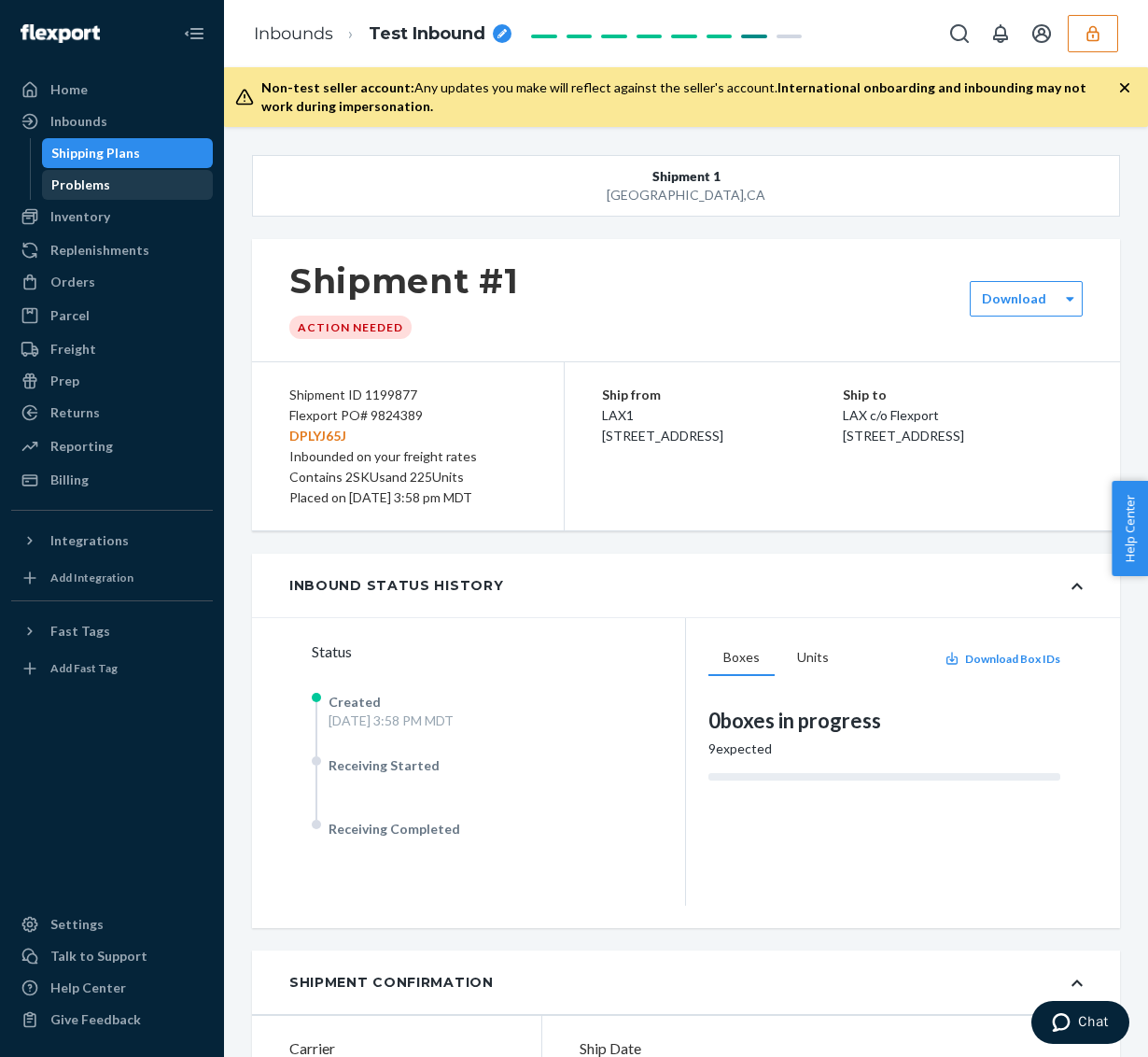 click on "Problems" at bounding box center [128, 185] 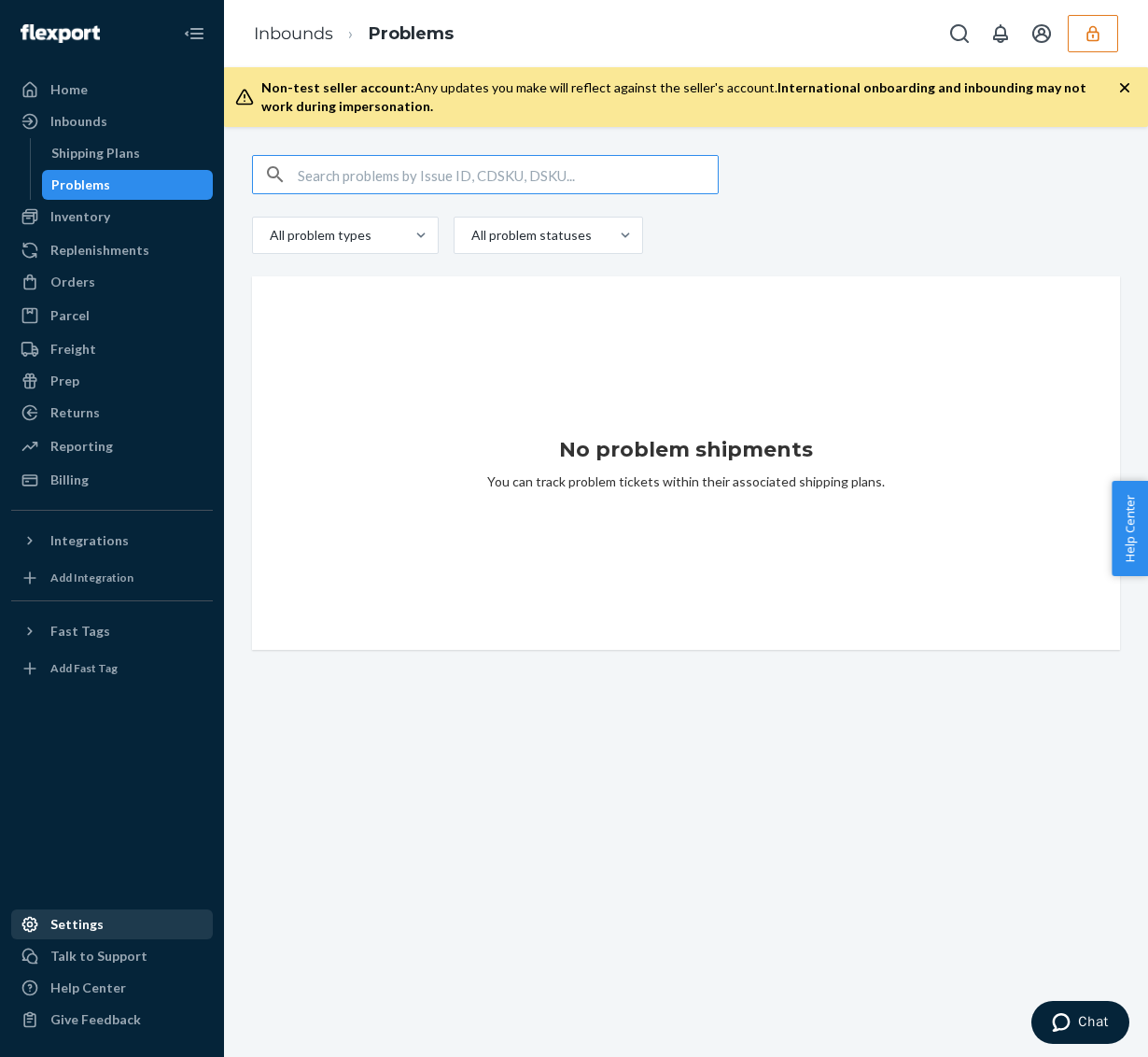 click on "Settings" at bounding box center [77, 924] 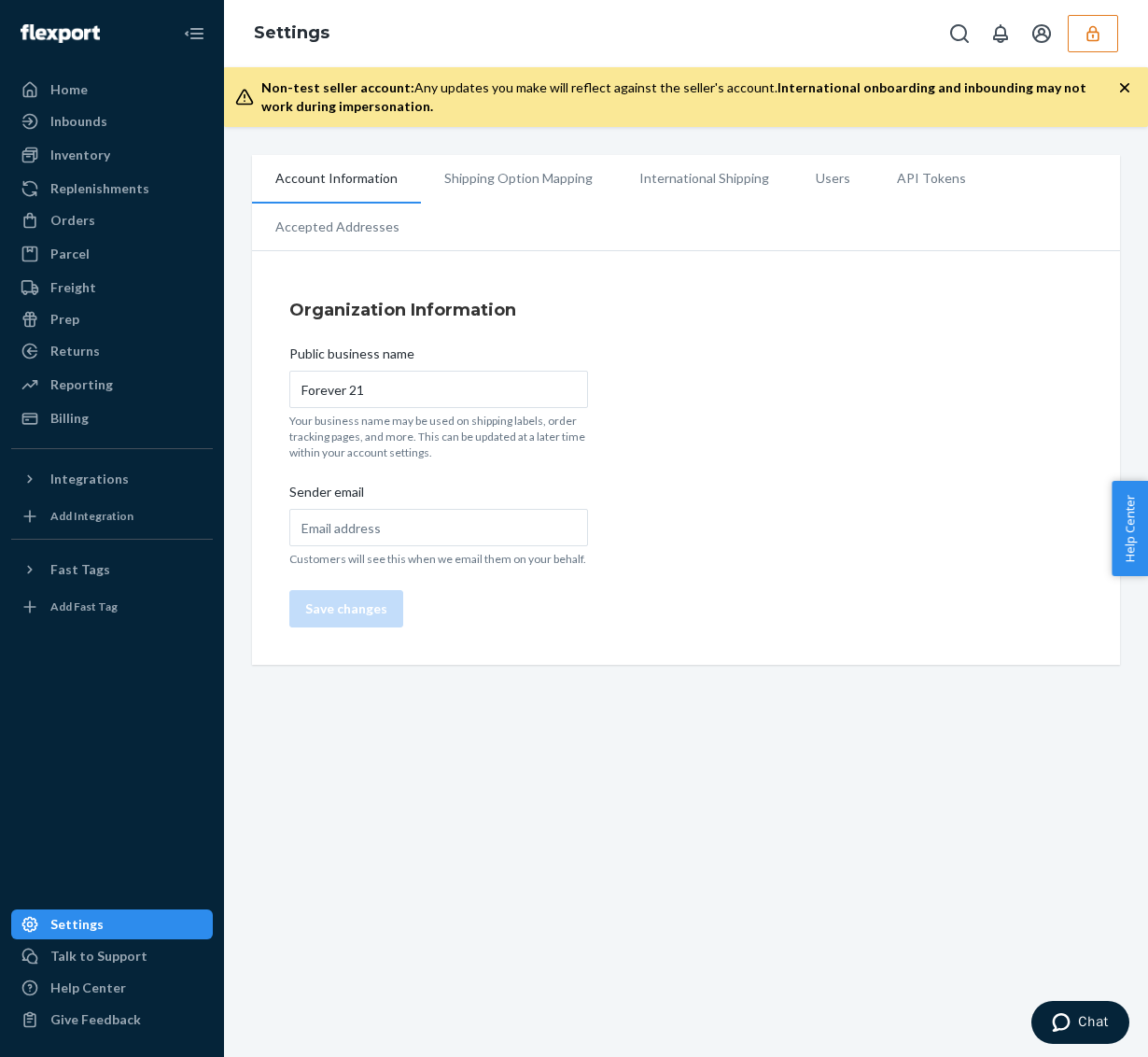 click on "Users" at bounding box center [833, 178] 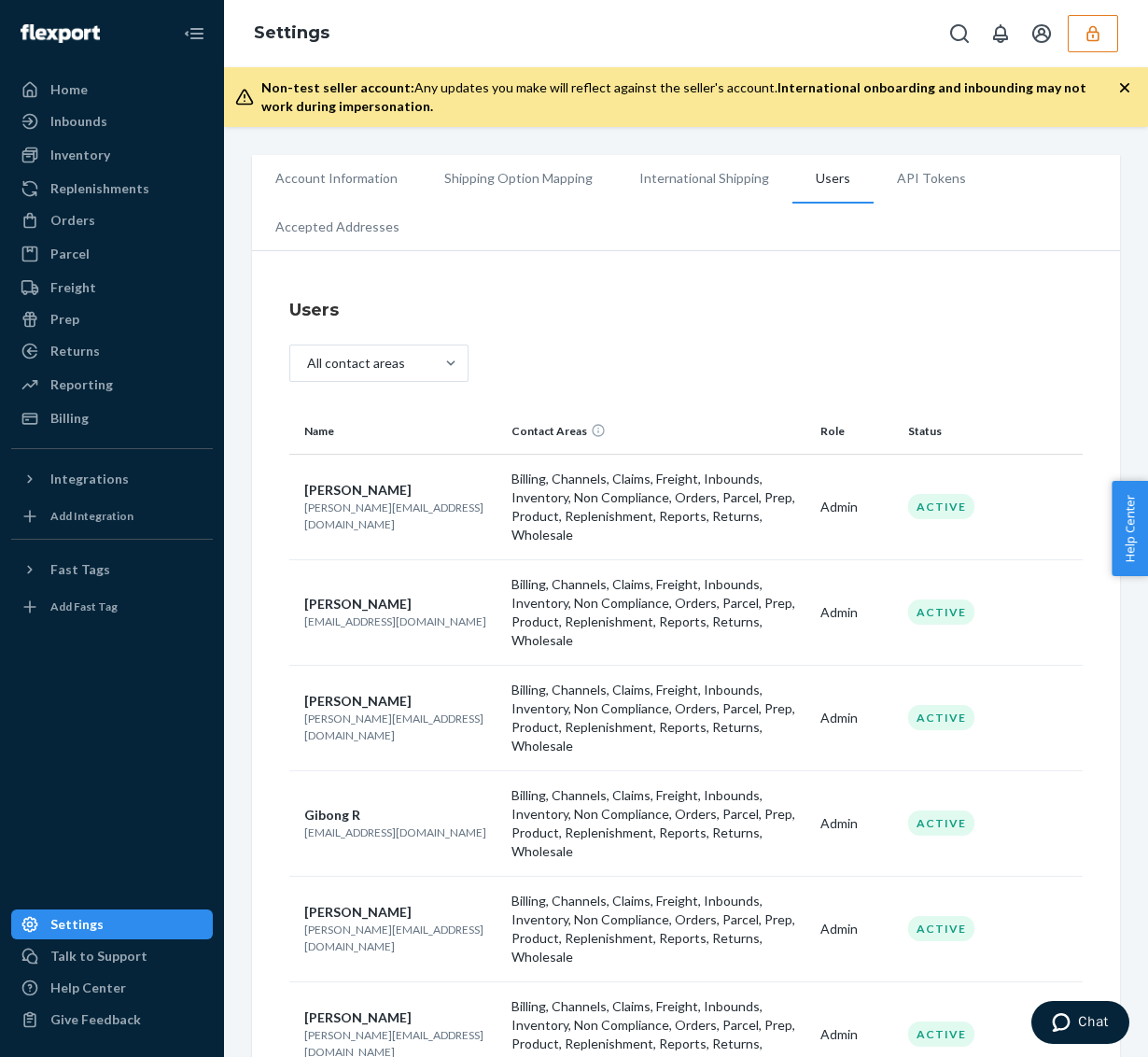 click 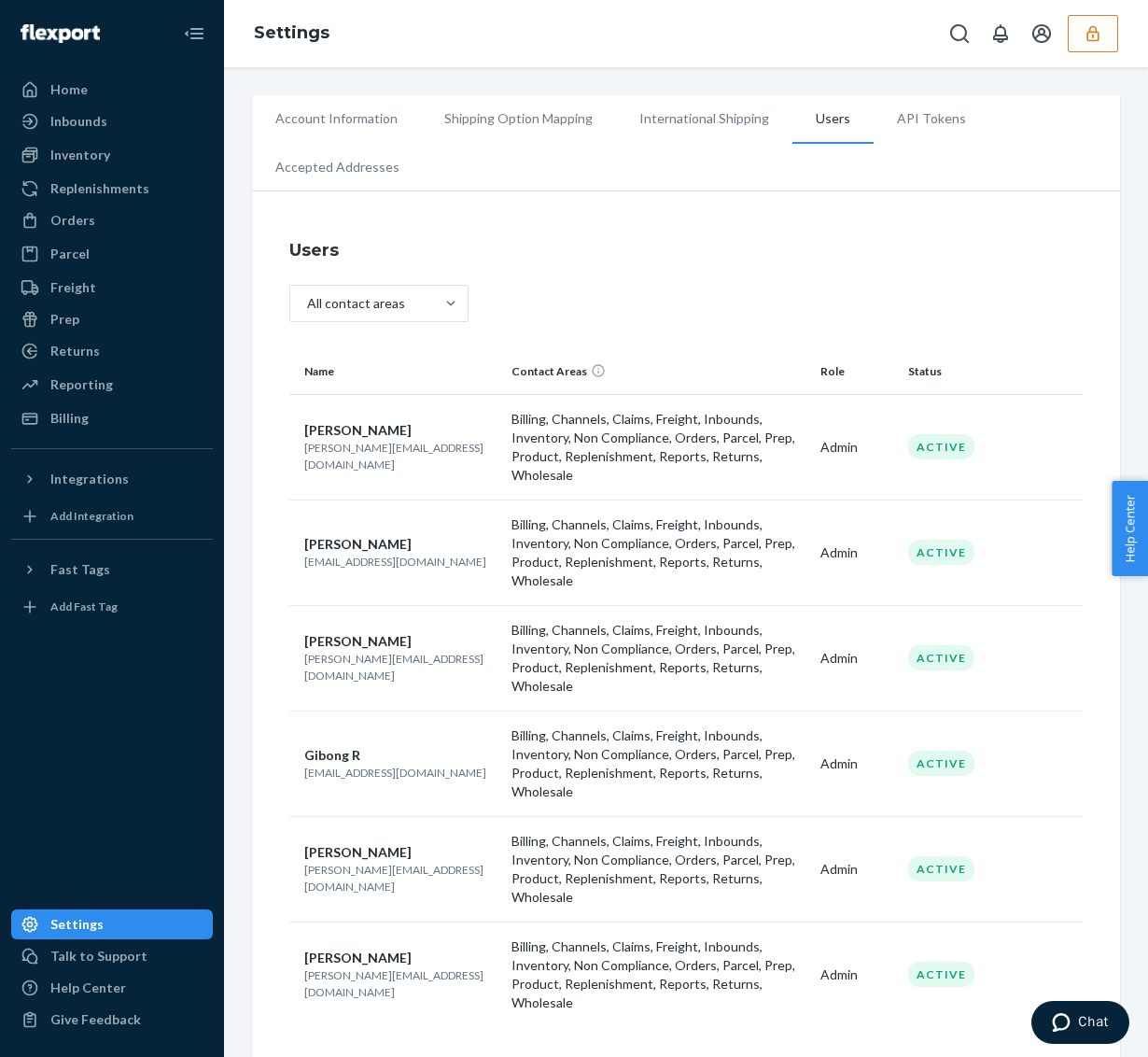 scroll, scrollTop: 22, scrollLeft: 0, axis: vertical 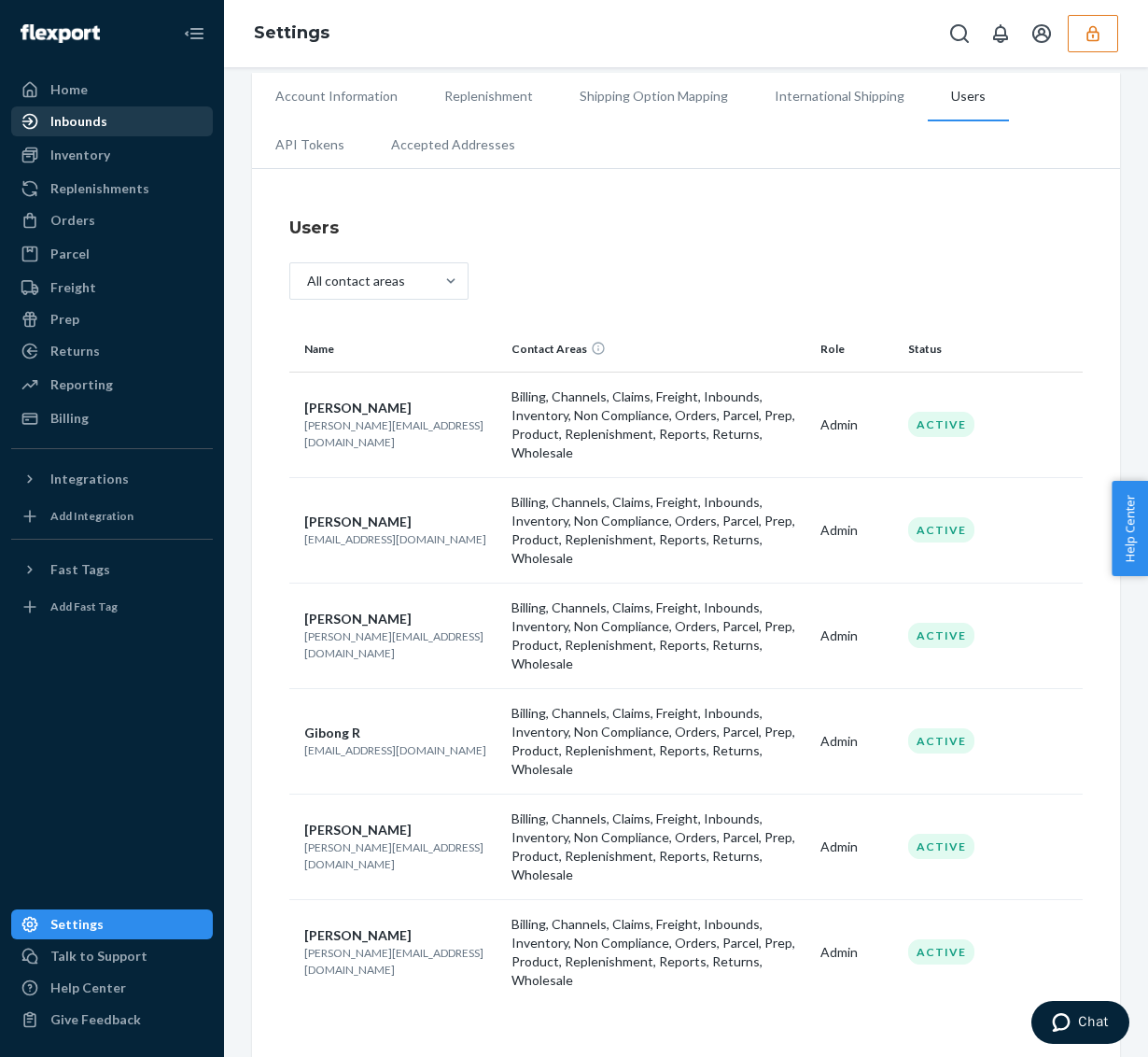 click on "Inbounds" at bounding box center (78, 121) 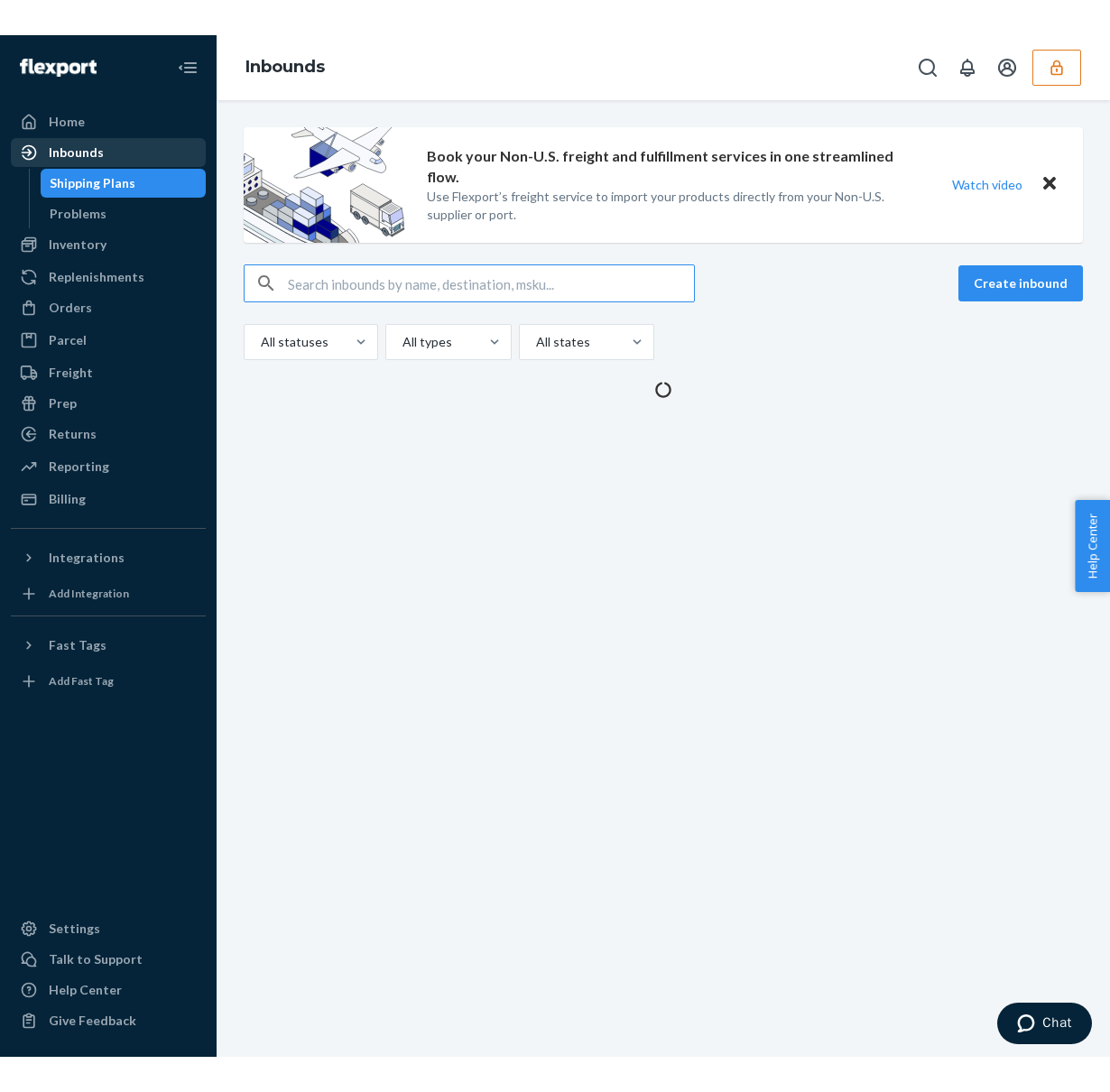 scroll, scrollTop: 0, scrollLeft: 0, axis: both 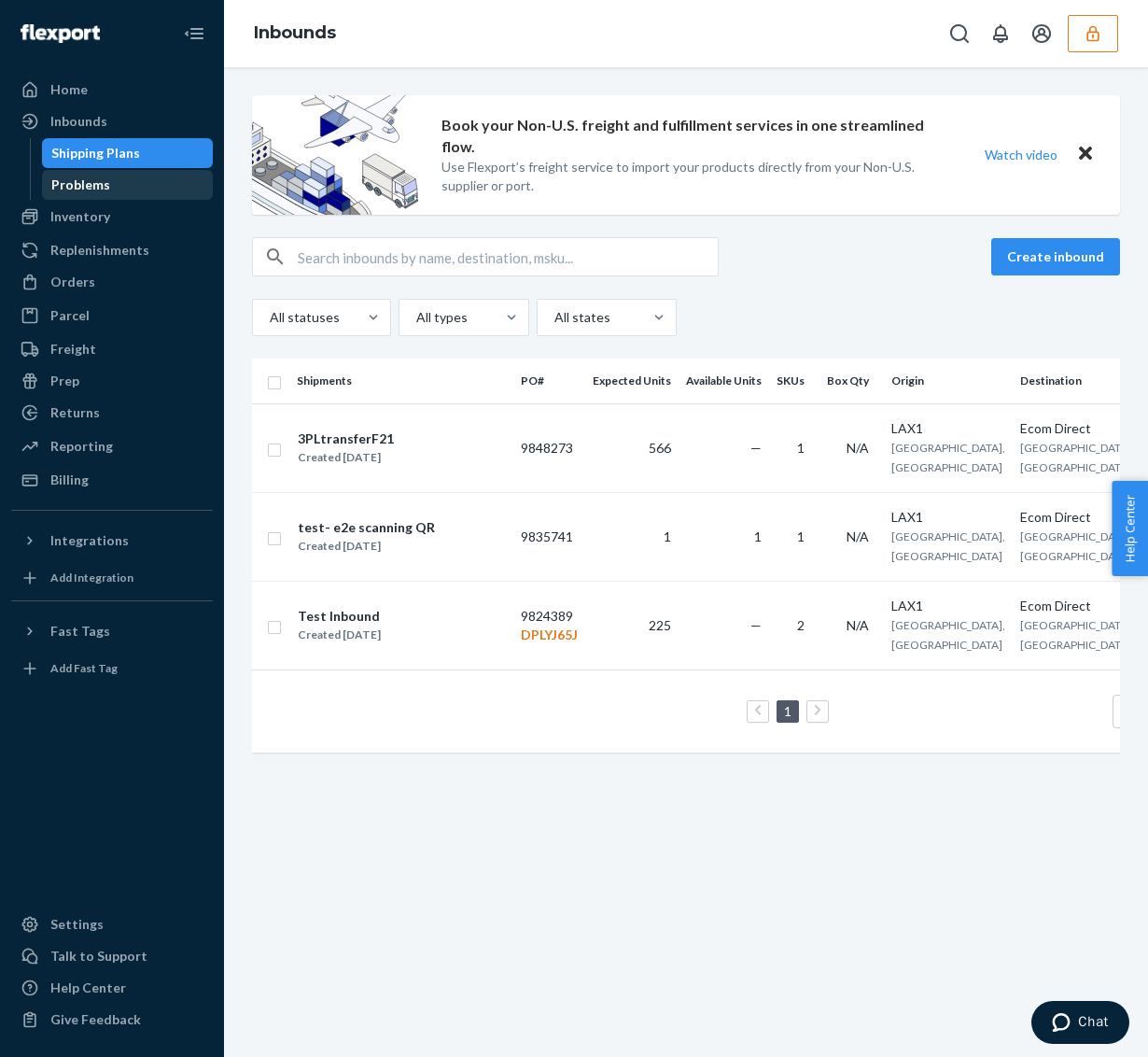 click on "Problems" at bounding box center (80, 185) 